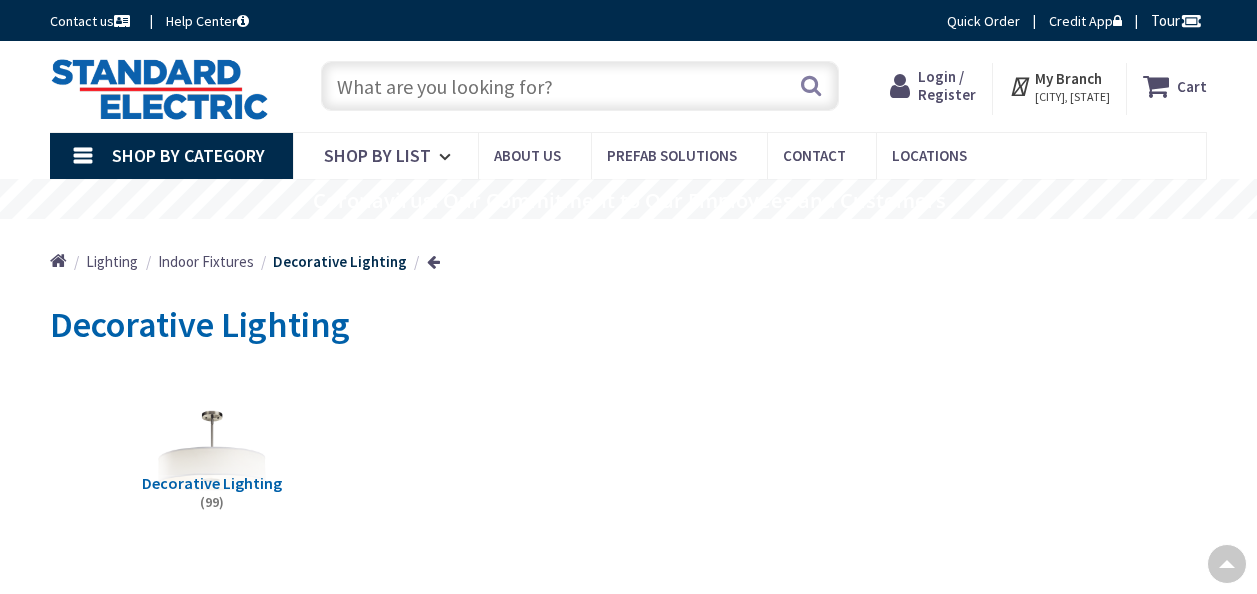 scroll, scrollTop: 1531, scrollLeft: 0, axis: vertical 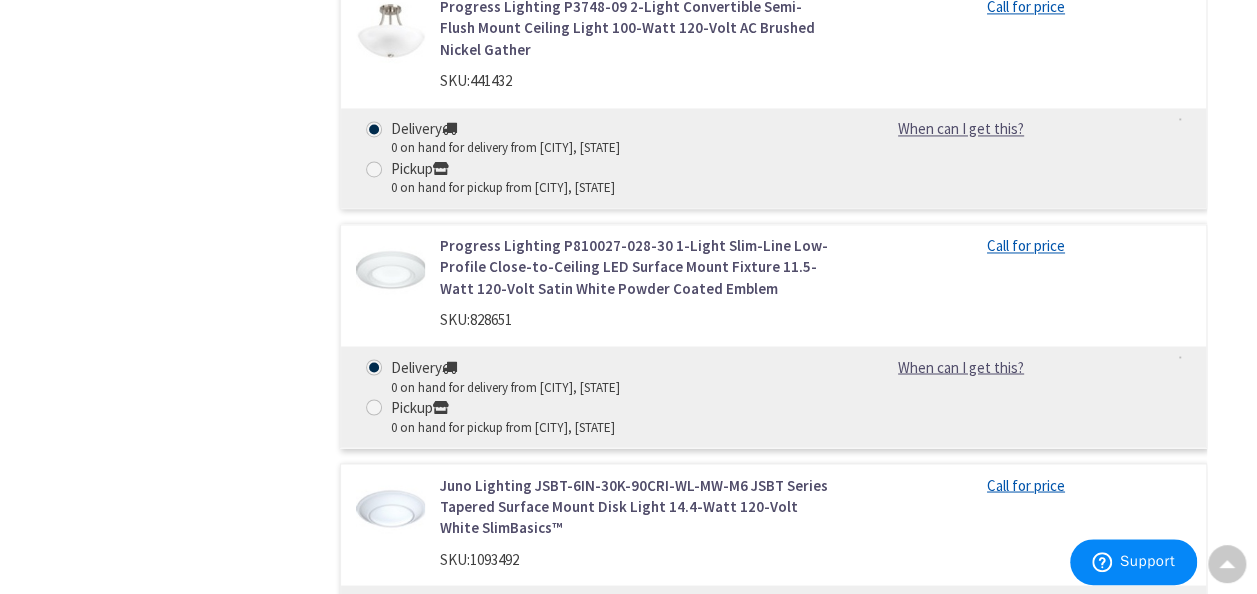 click on "Juno Lighting JSBT-6IN-30K-90CRI-WL-MW-M6 JSBT Series Tapered Surface Mount Disk Light 14.4-Watt 120-Volt White SlimBasics™" at bounding box center (635, 506) 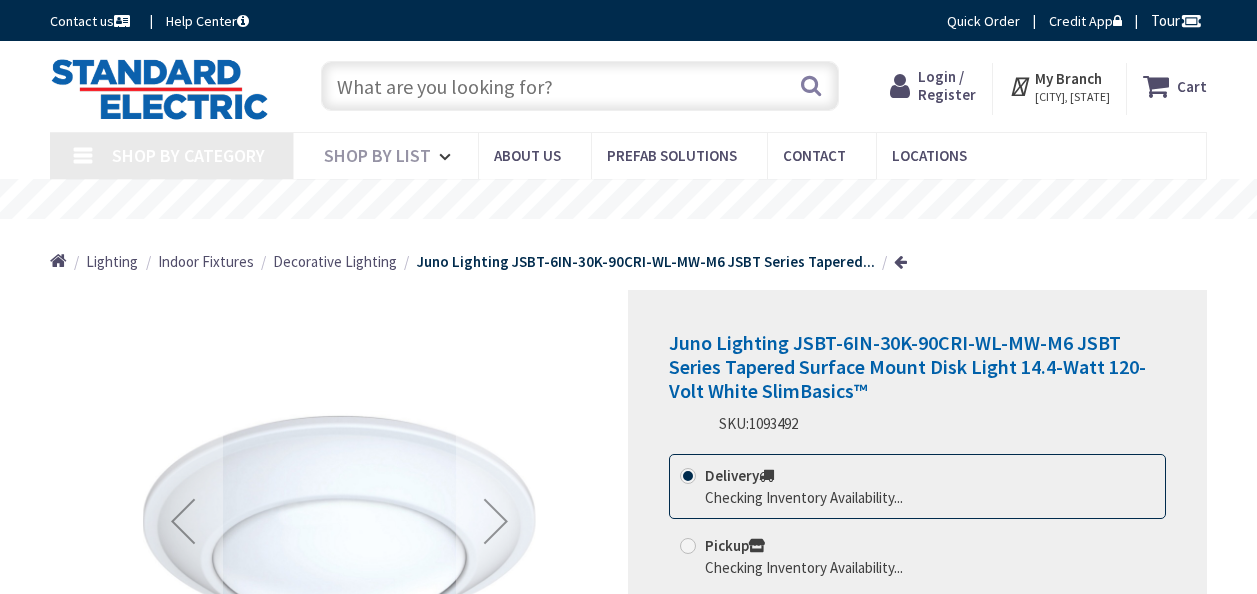 scroll, scrollTop: 0, scrollLeft: 0, axis: both 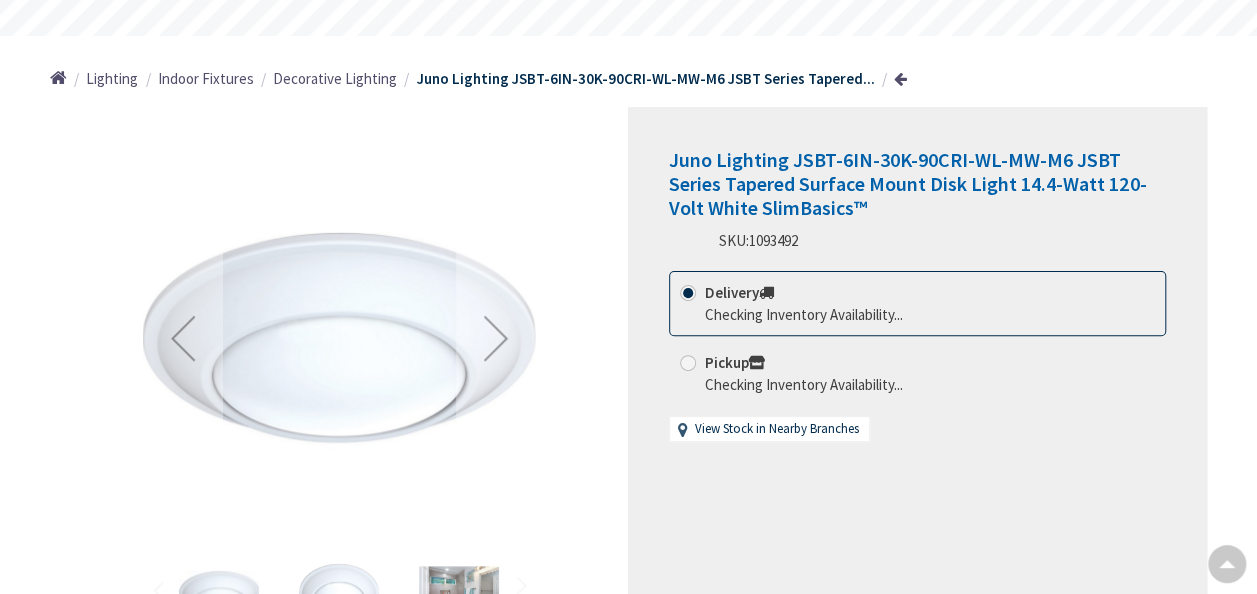 type on "[STREET], [CITY], [STATE] [POSTAL_CODE], [COUNTRY]" 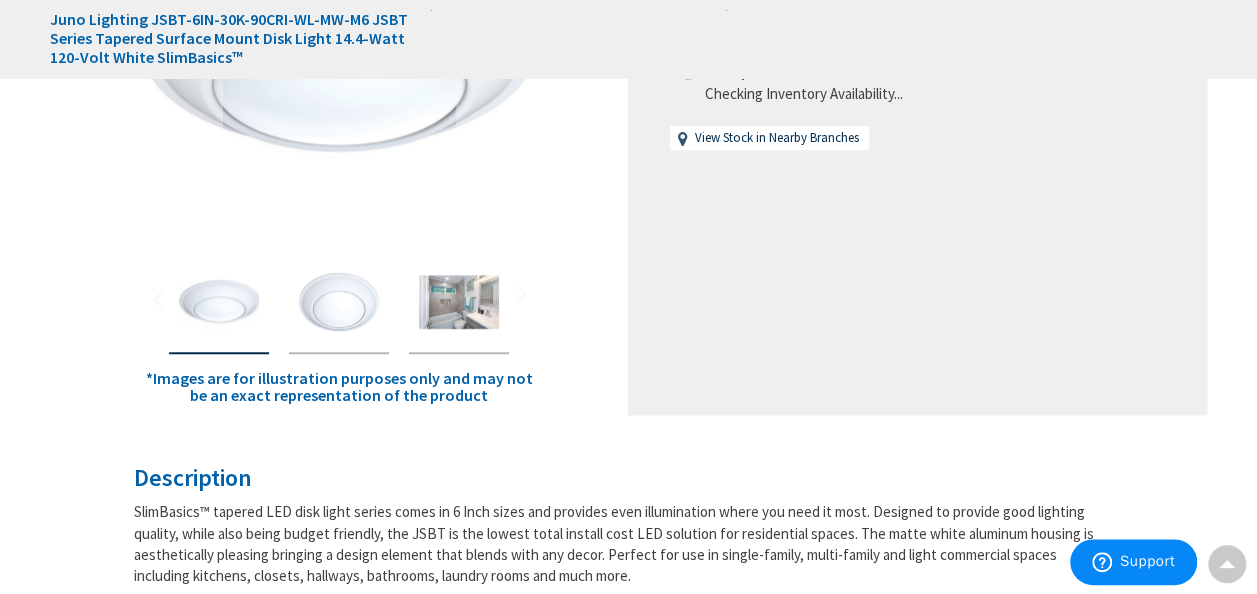 scroll, scrollTop: 473, scrollLeft: 0, axis: vertical 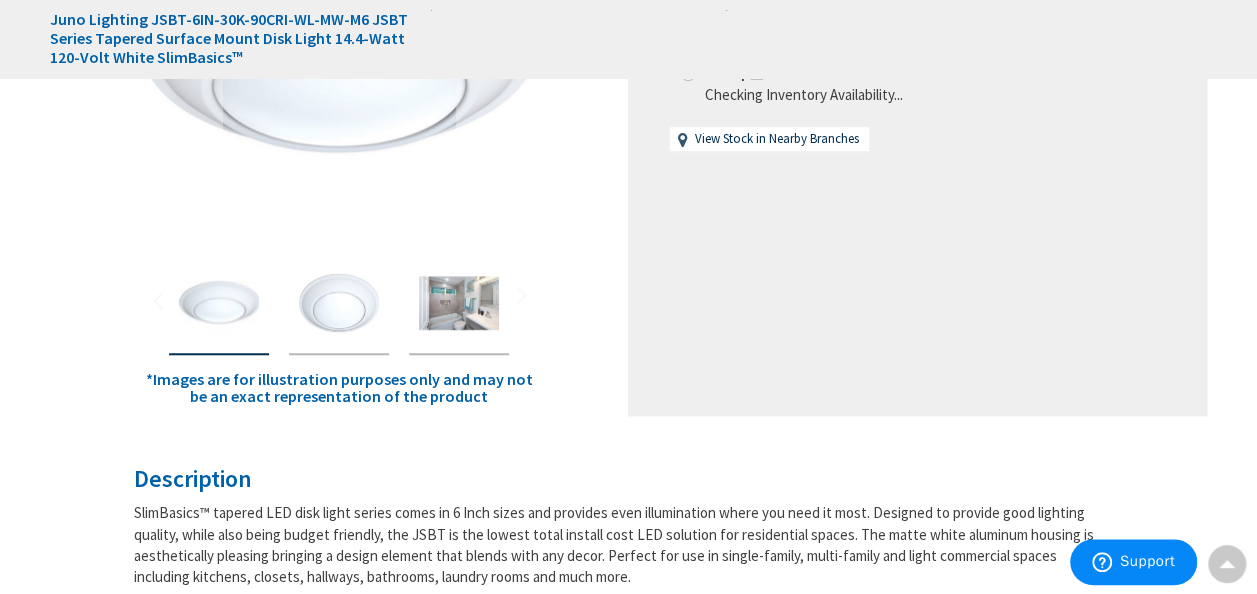click at bounding box center (459, 303) 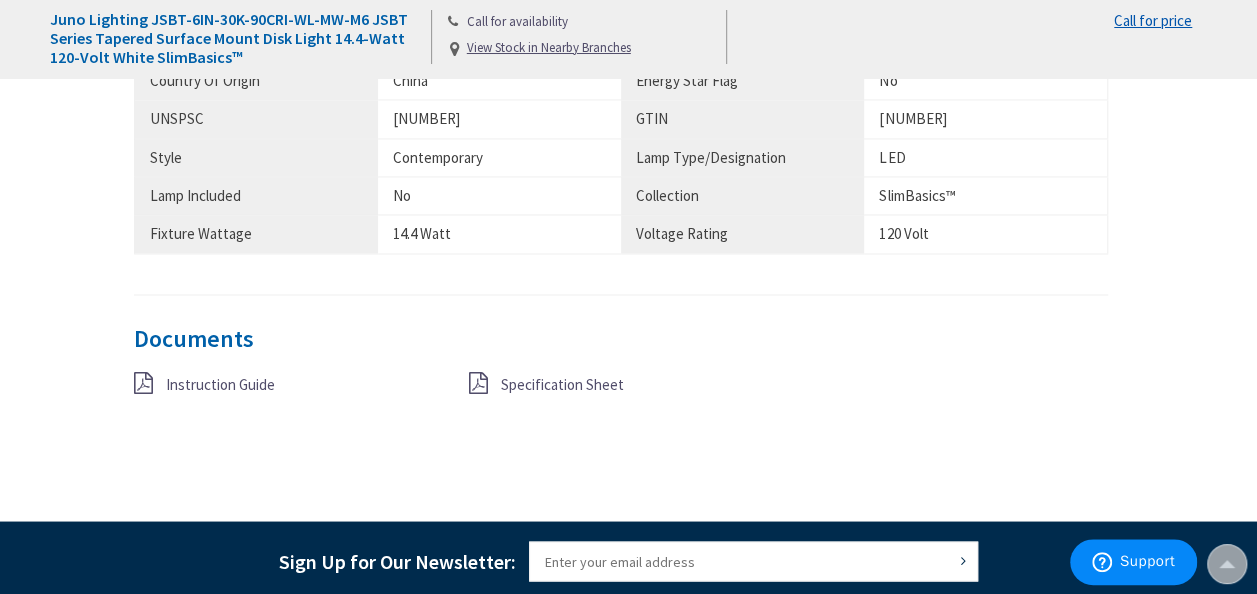 scroll, scrollTop: 1680, scrollLeft: 0, axis: vertical 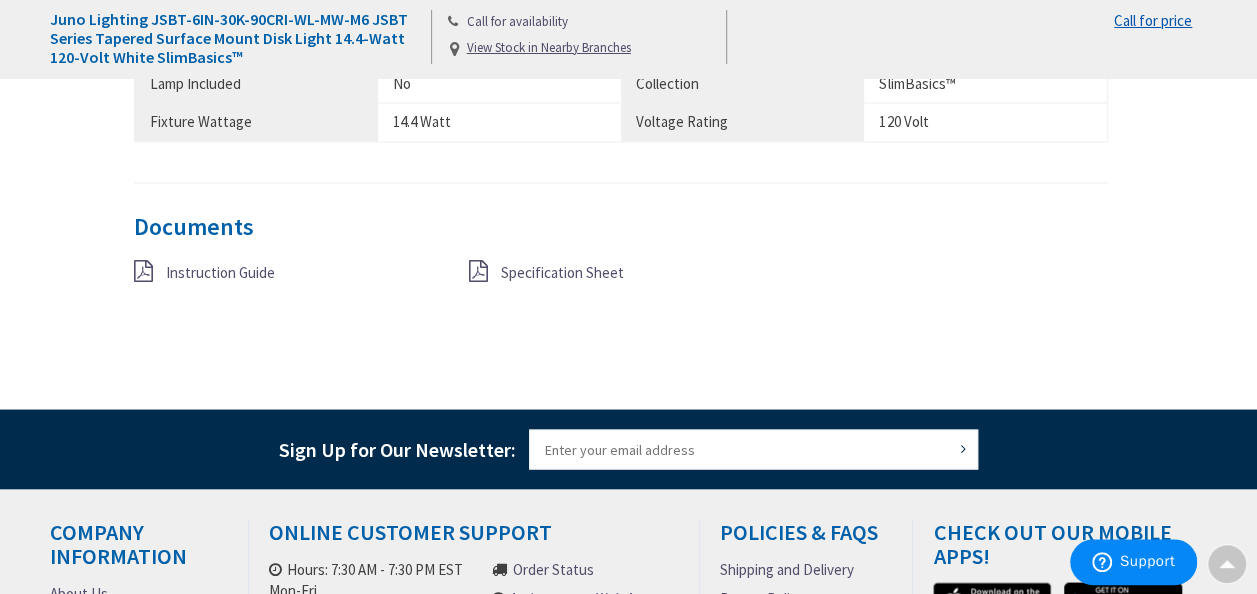 click on "Instruction Guide     Specification Sheet" at bounding box center (621, 281) 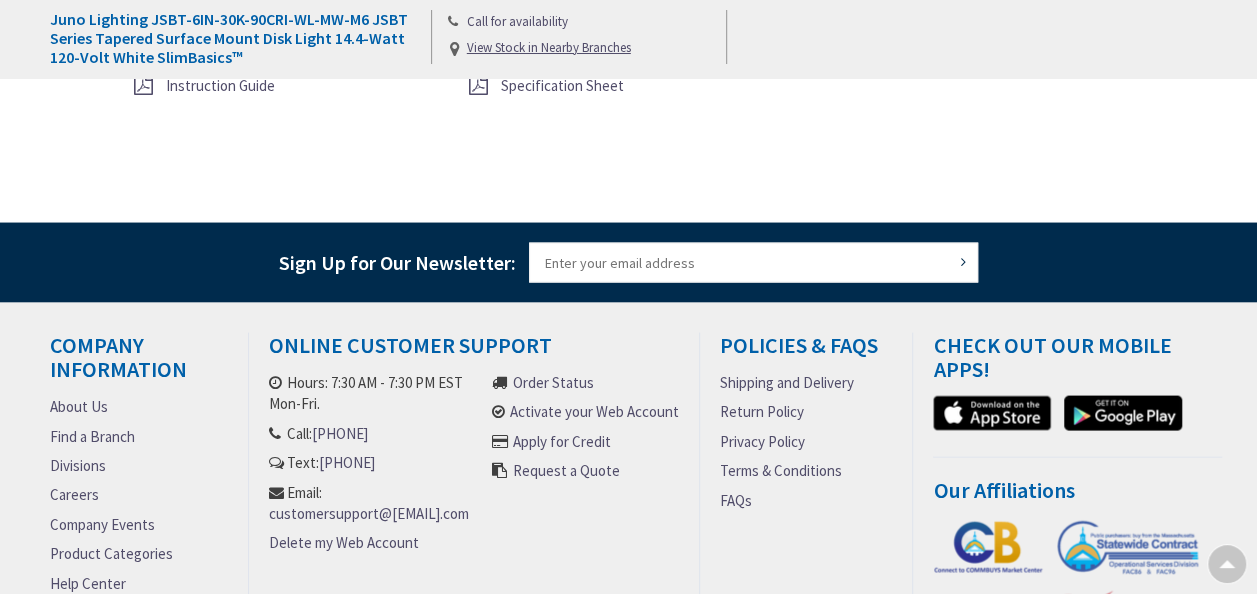 scroll, scrollTop: 0, scrollLeft: 0, axis: both 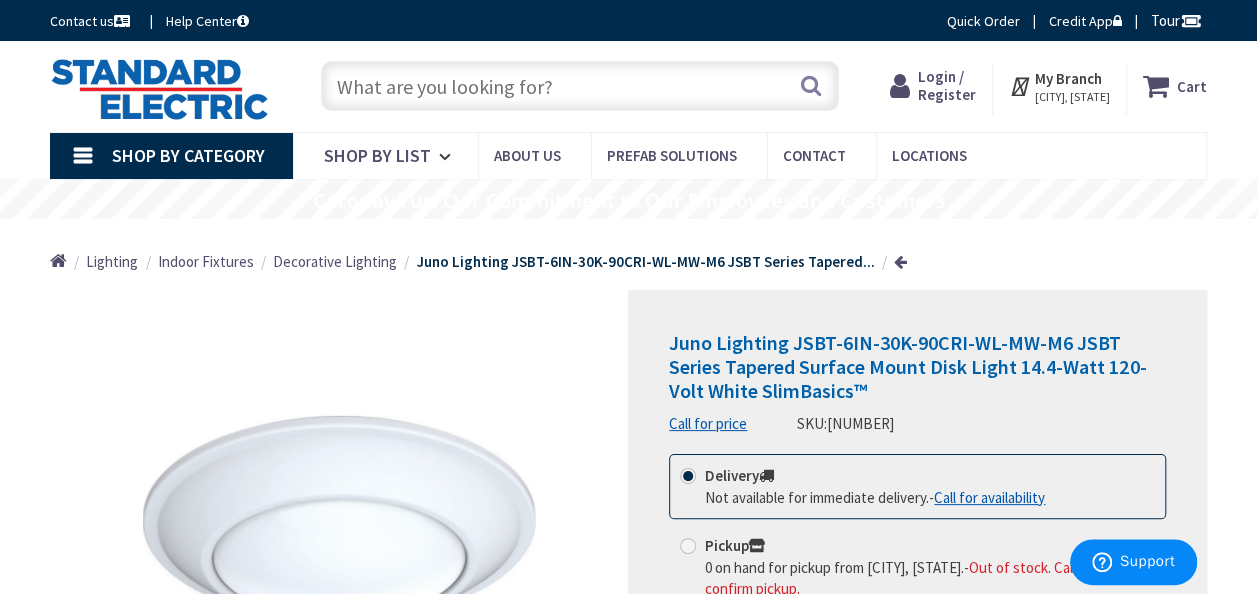 click on "Shop By Category" at bounding box center [171, 156] 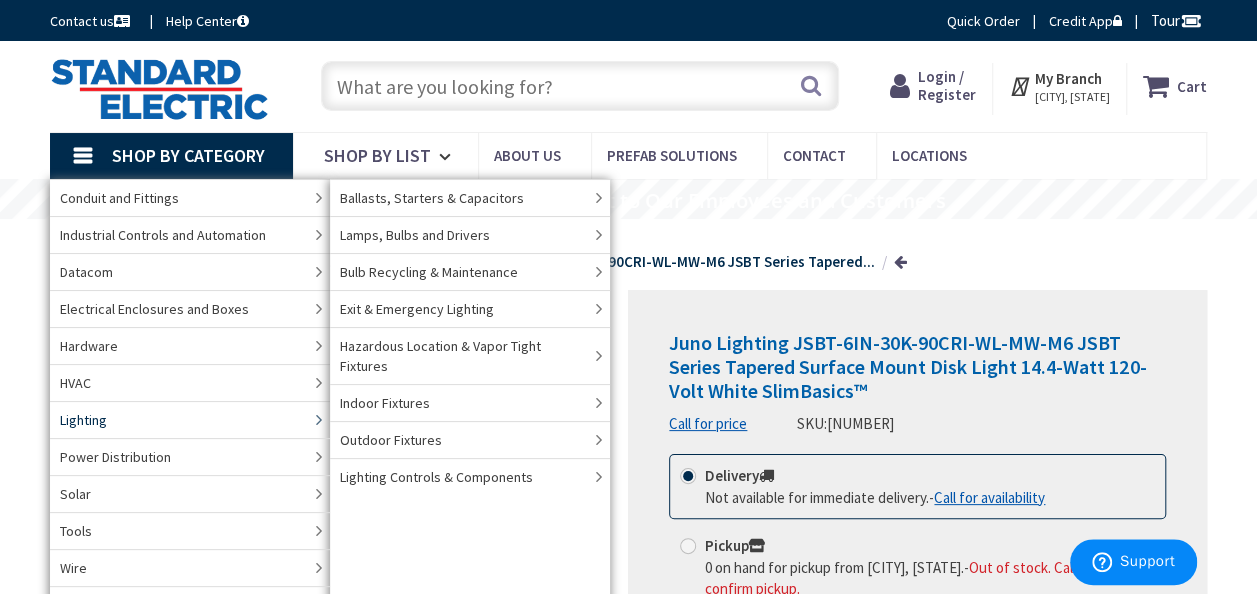 click on "Lighting" at bounding box center [83, 420] 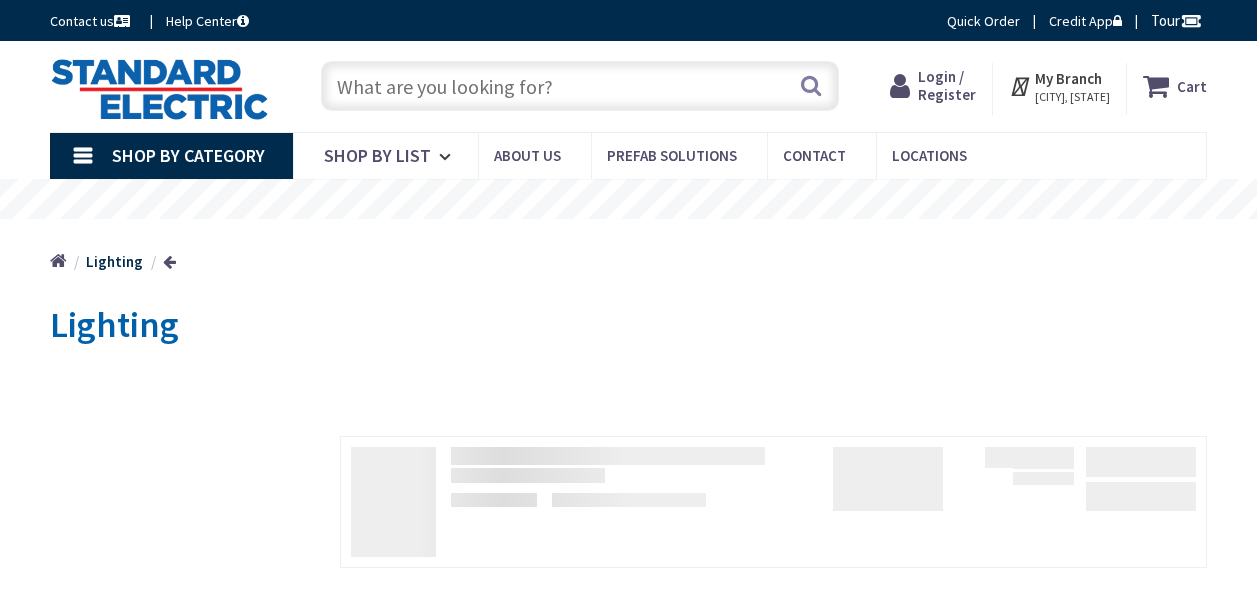 scroll, scrollTop: 0, scrollLeft: 0, axis: both 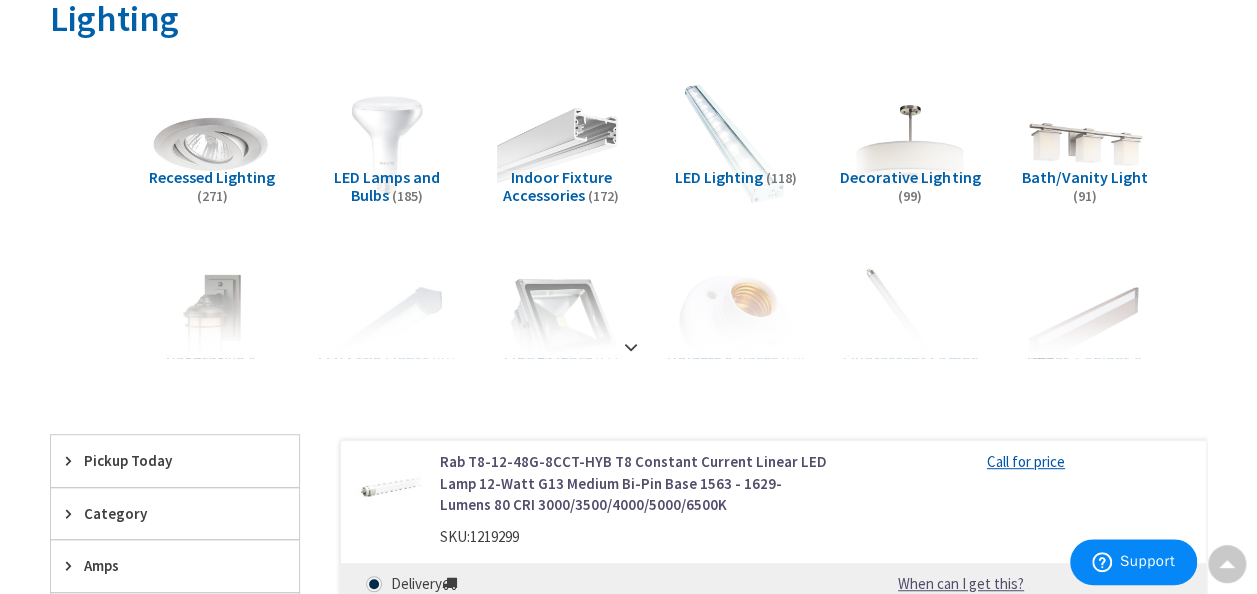 click on "LED Lighting" at bounding box center [719, 177] 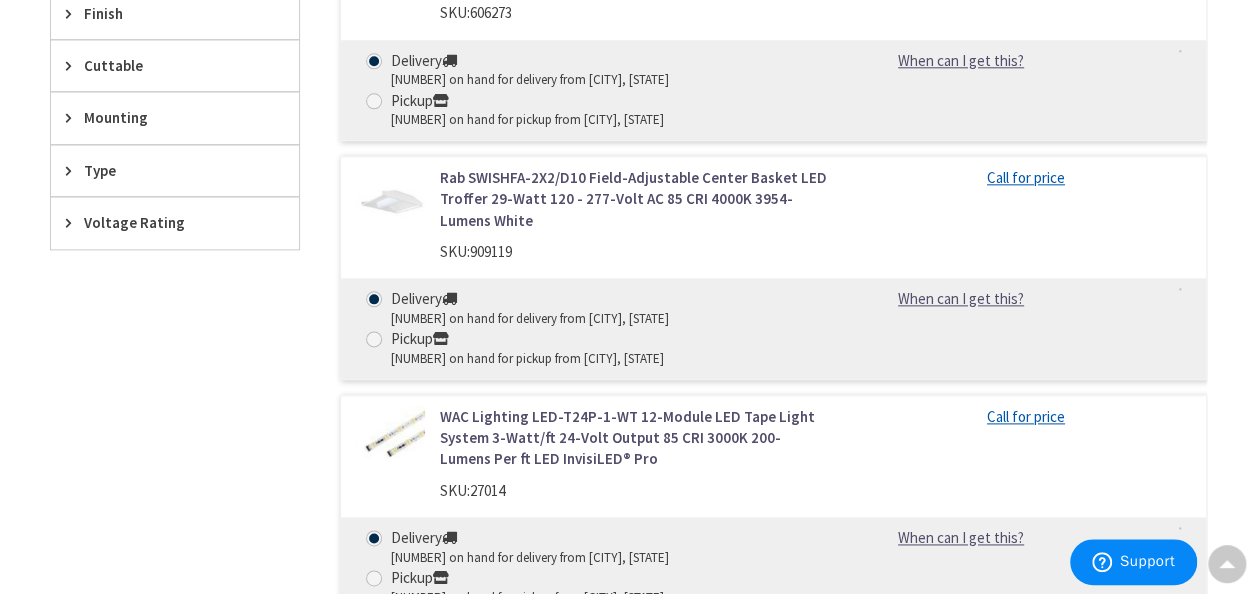 scroll, scrollTop: 1114, scrollLeft: 0, axis: vertical 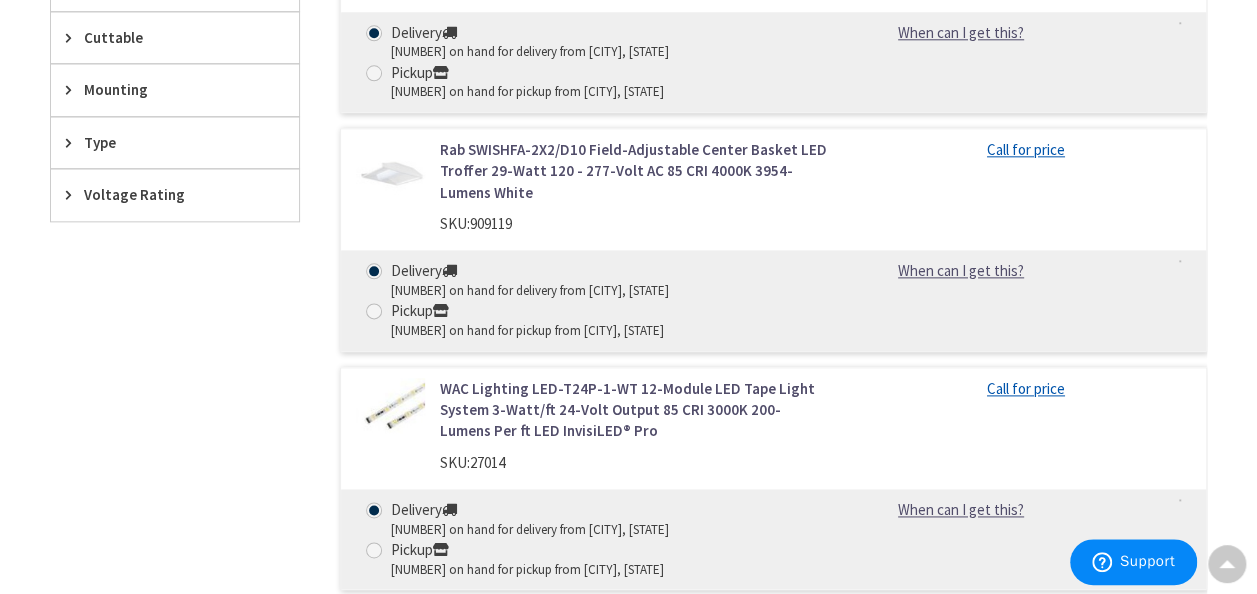 click on "Mounting" at bounding box center [165, 89] 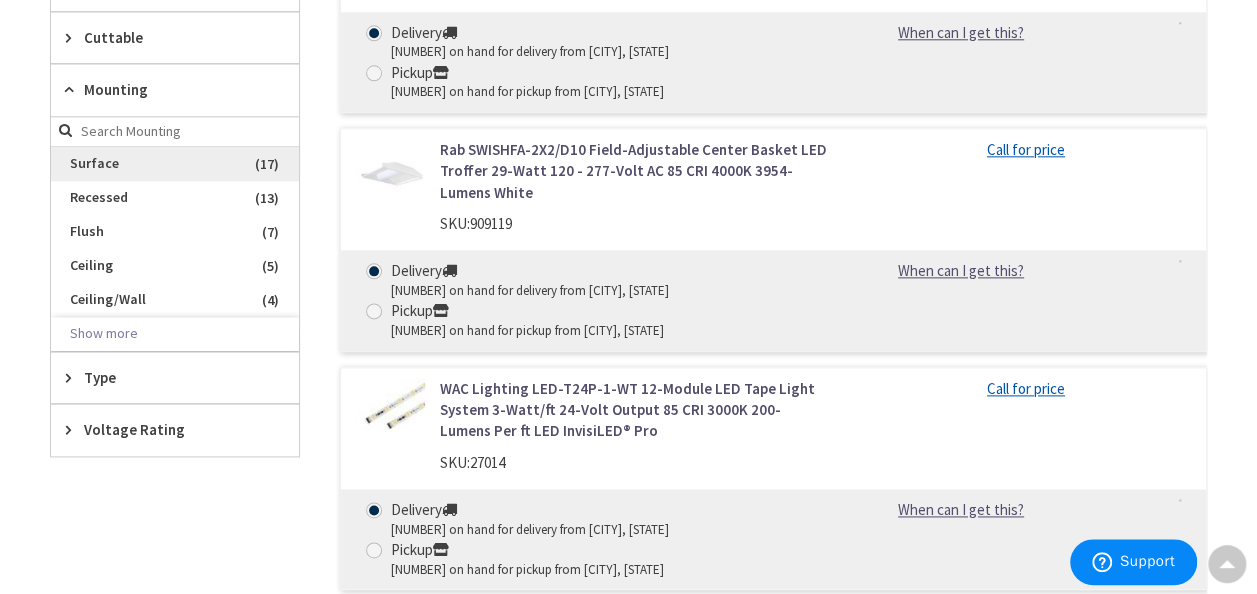 click on "Surface" at bounding box center (175, 164) 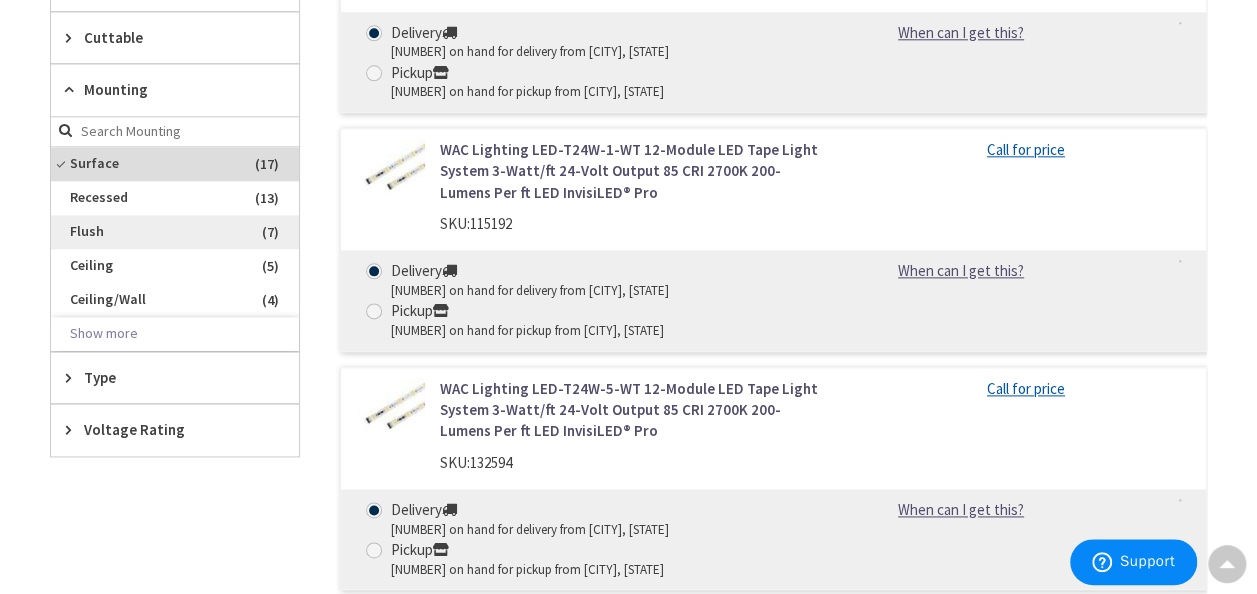 click on "Flush" at bounding box center (175, 232) 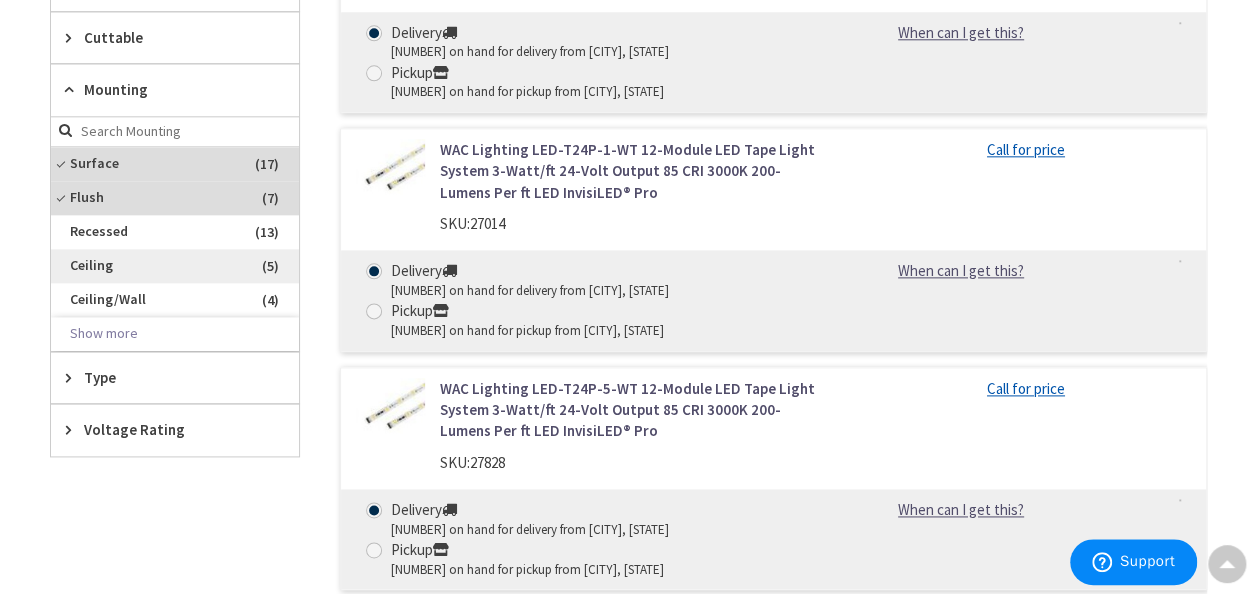click on "Ceiling" at bounding box center [175, 266] 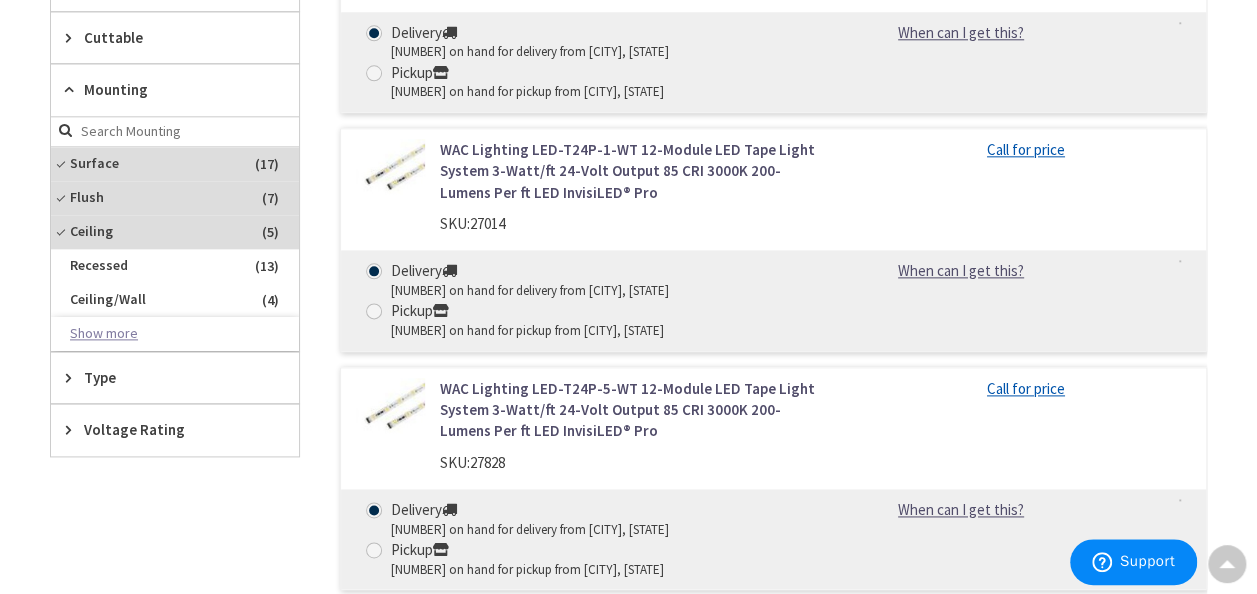 click on "Show more" at bounding box center [175, 334] 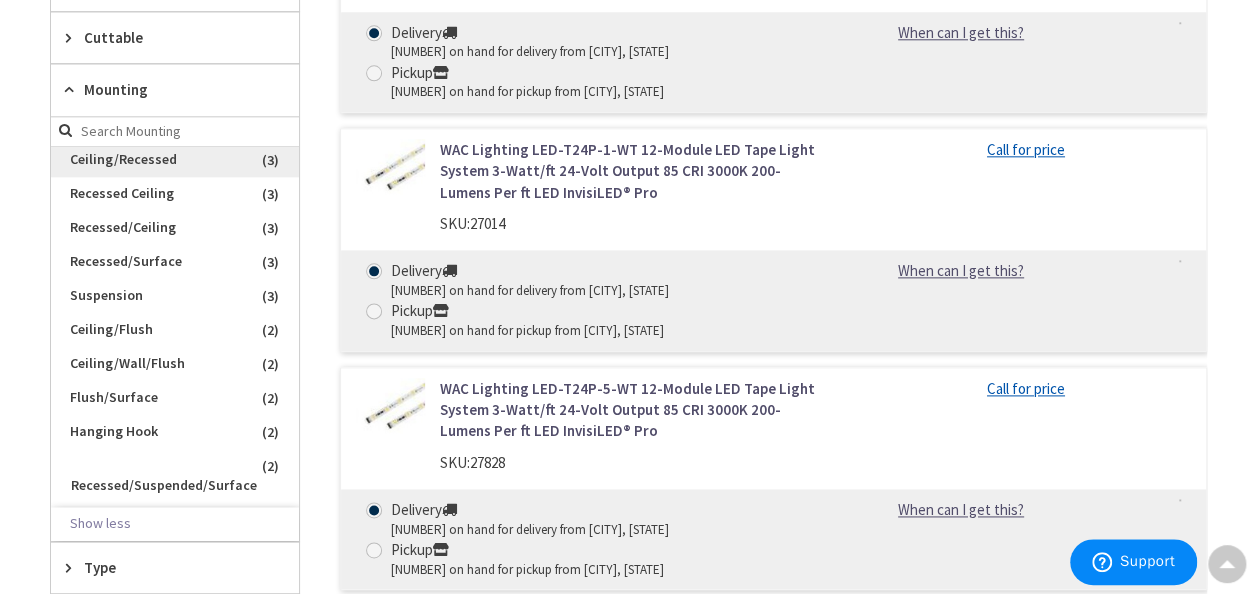 scroll, scrollTop: 211, scrollLeft: 0, axis: vertical 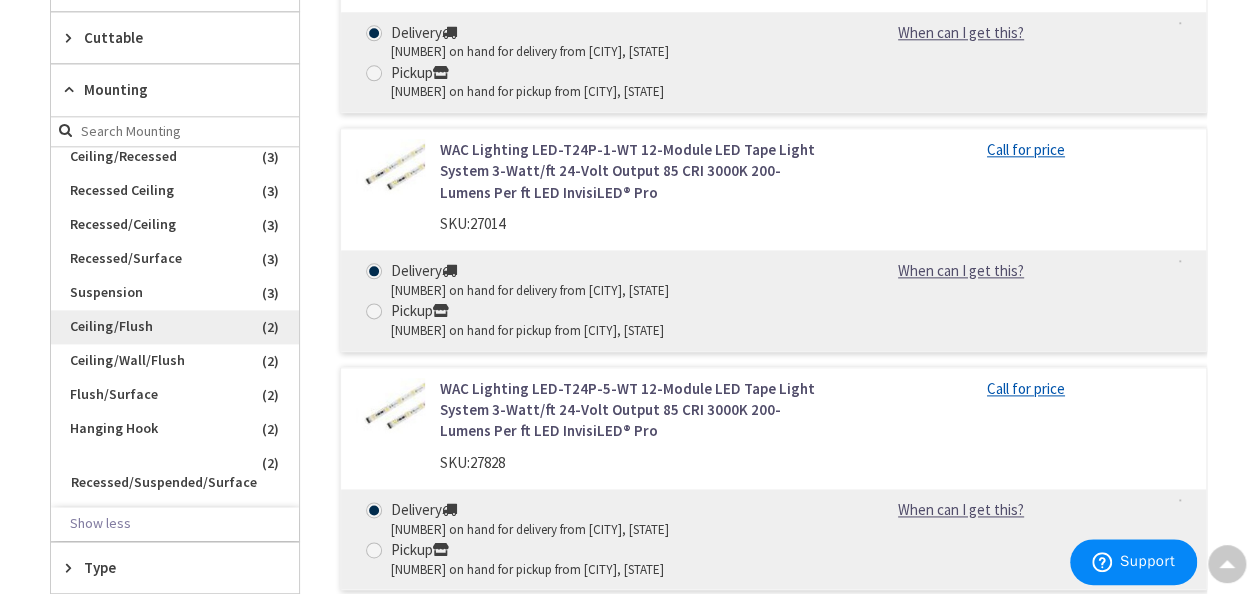 click on "Ceiling/Flush" at bounding box center [175, 327] 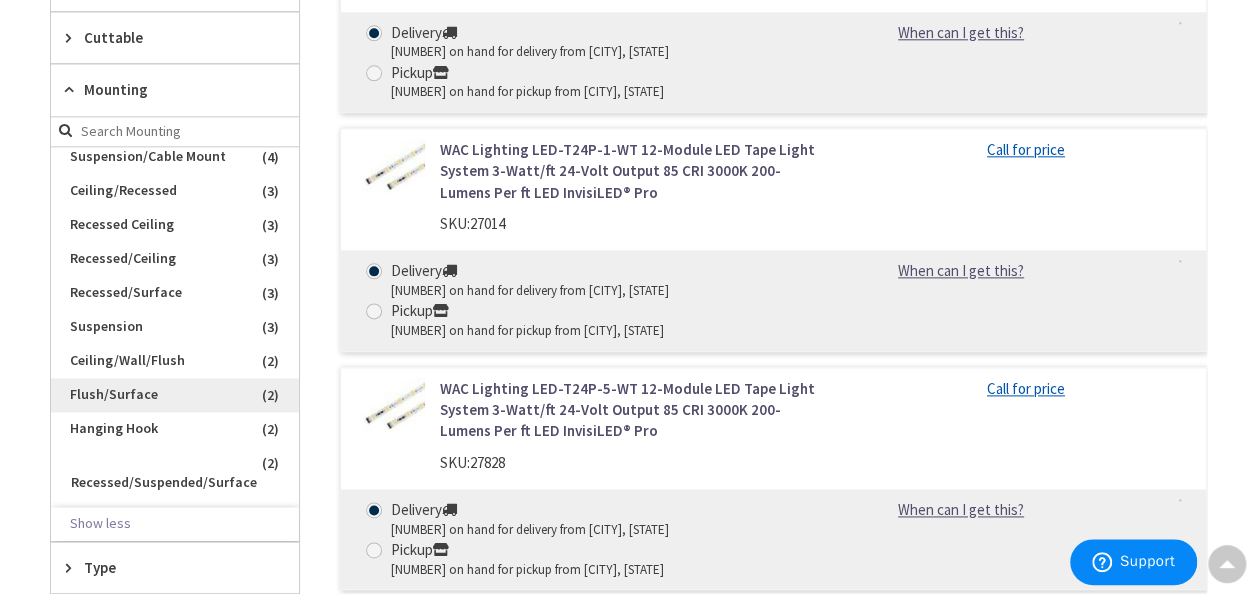 scroll, scrollTop: 245, scrollLeft: 0, axis: vertical 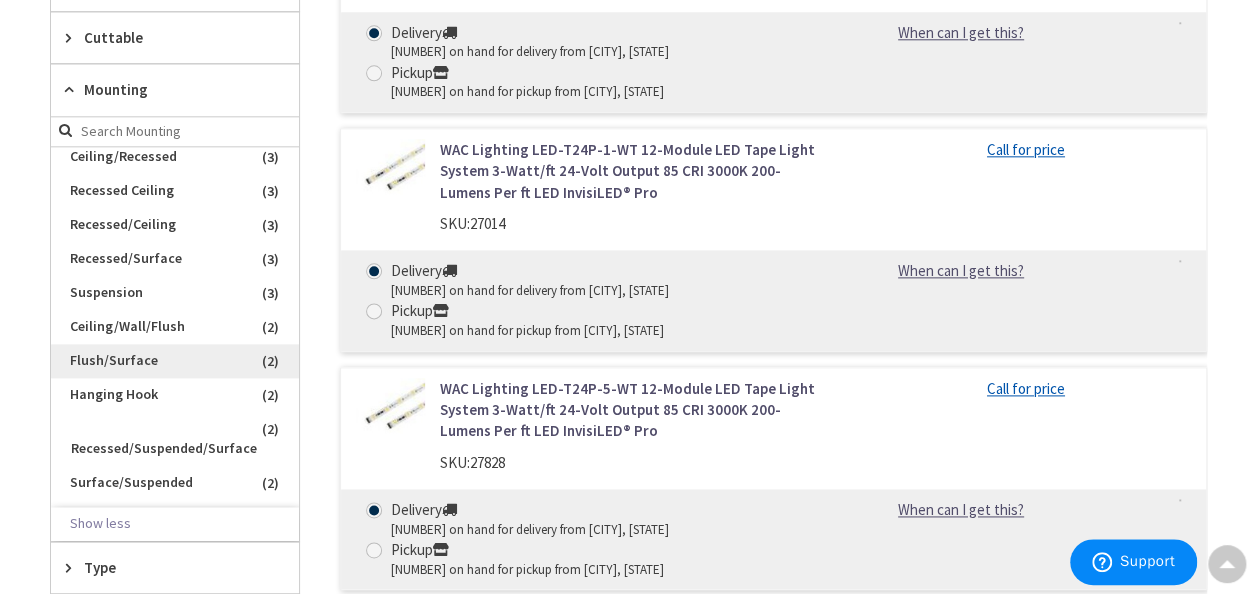 click on "Flush/Surface" at bounding box center (175, 361) 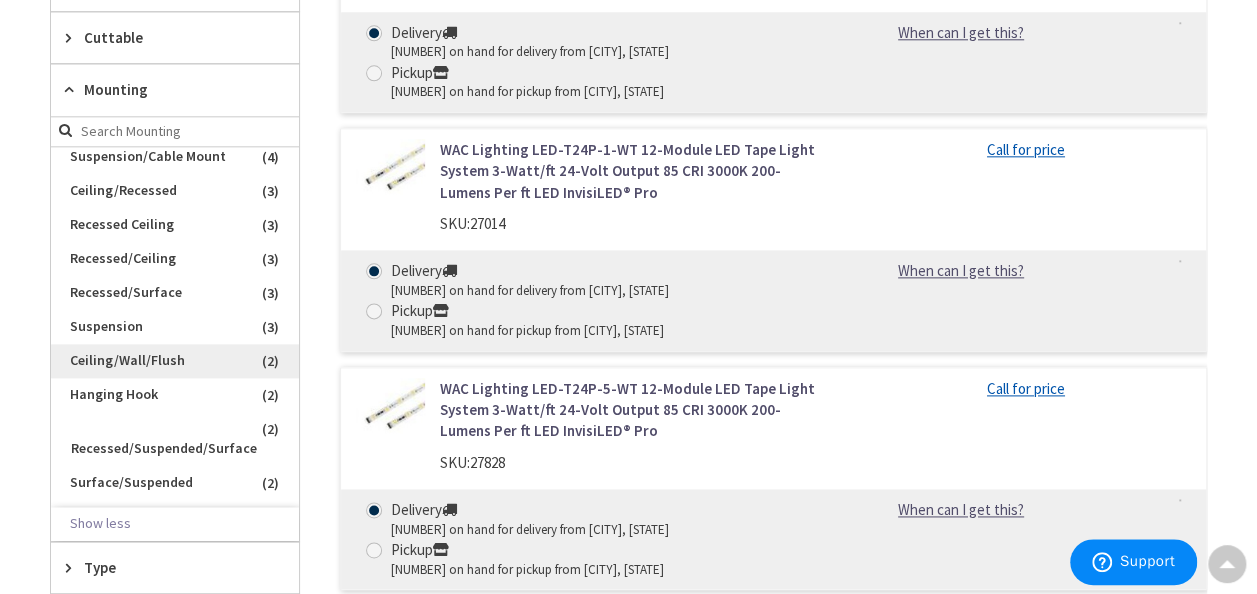 scroll, scrollTop: 279, scrollLeft: 0, axis: vertical 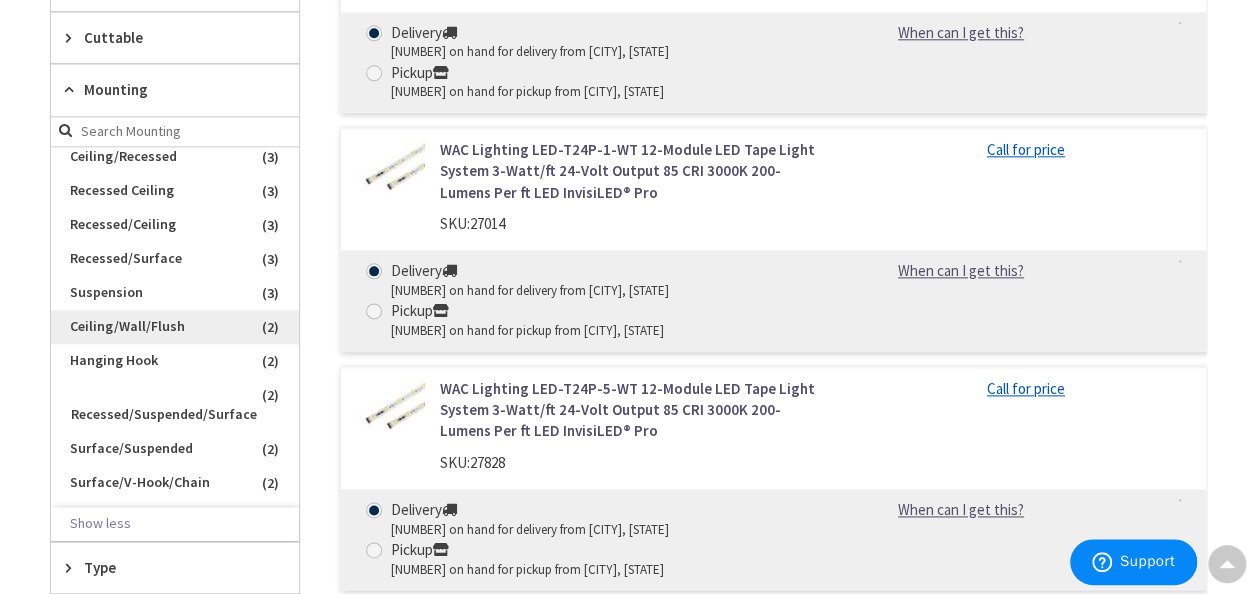 click on "Ceiling/Wall/Flush" at bounding box center [175, 327] 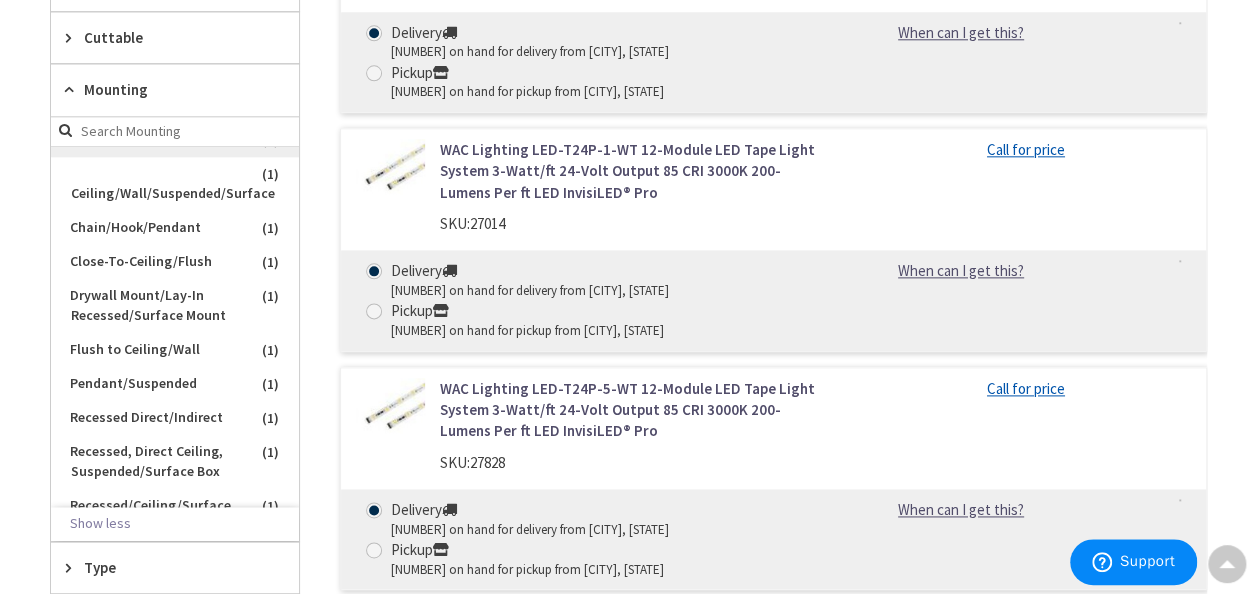 scroll, scrollTop: 694, scrollLeft: 0, axis: vertical 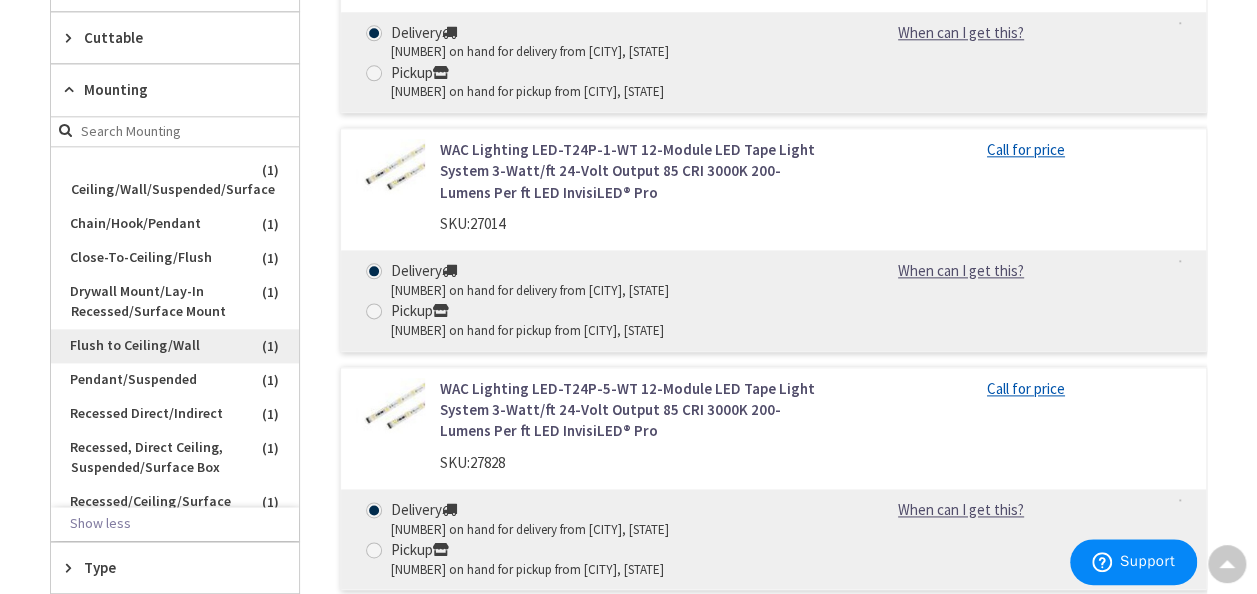 click on "Flush to Ceiling/Wall" at bounding box center (175, 346) 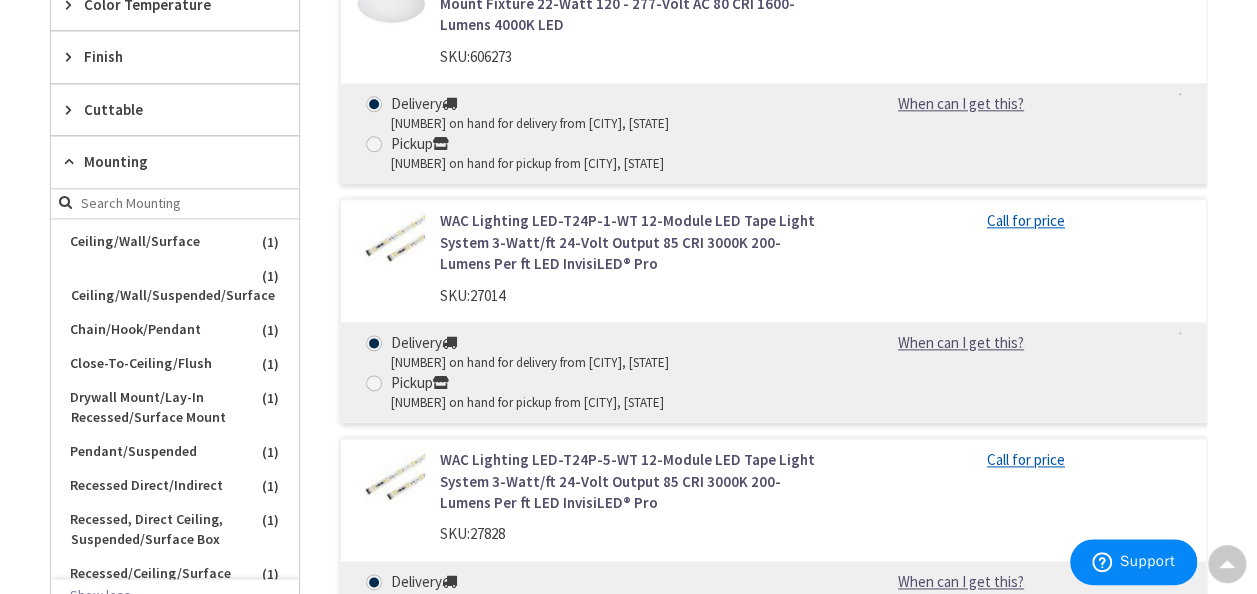 scroll, scrollTop: 1184, scrollLeft: 0, axis: vertical 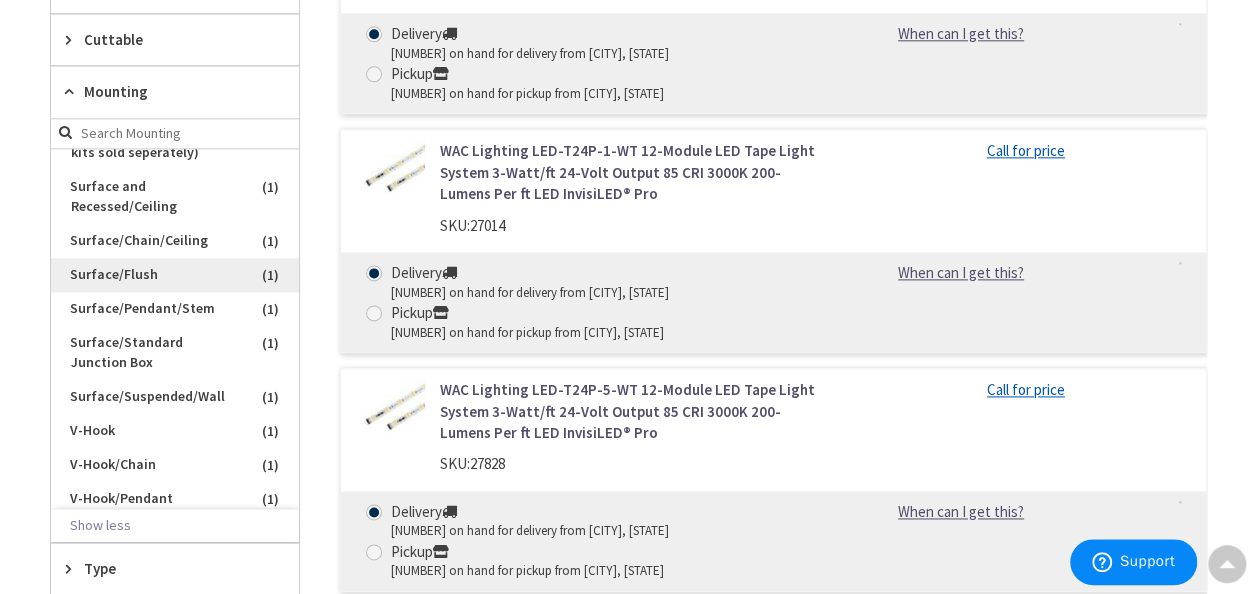 click on "Surface/Flush" at bounding box center [175, 275] 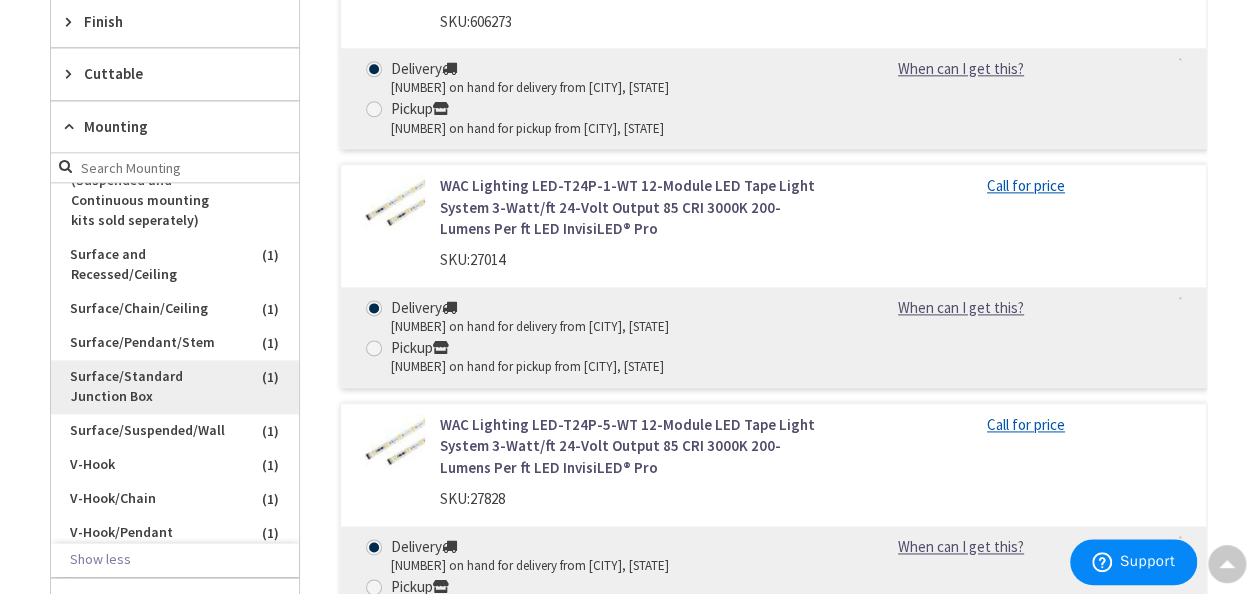 scroll, scrollTop: 1218, scrollLeft: 0, axis: vertical 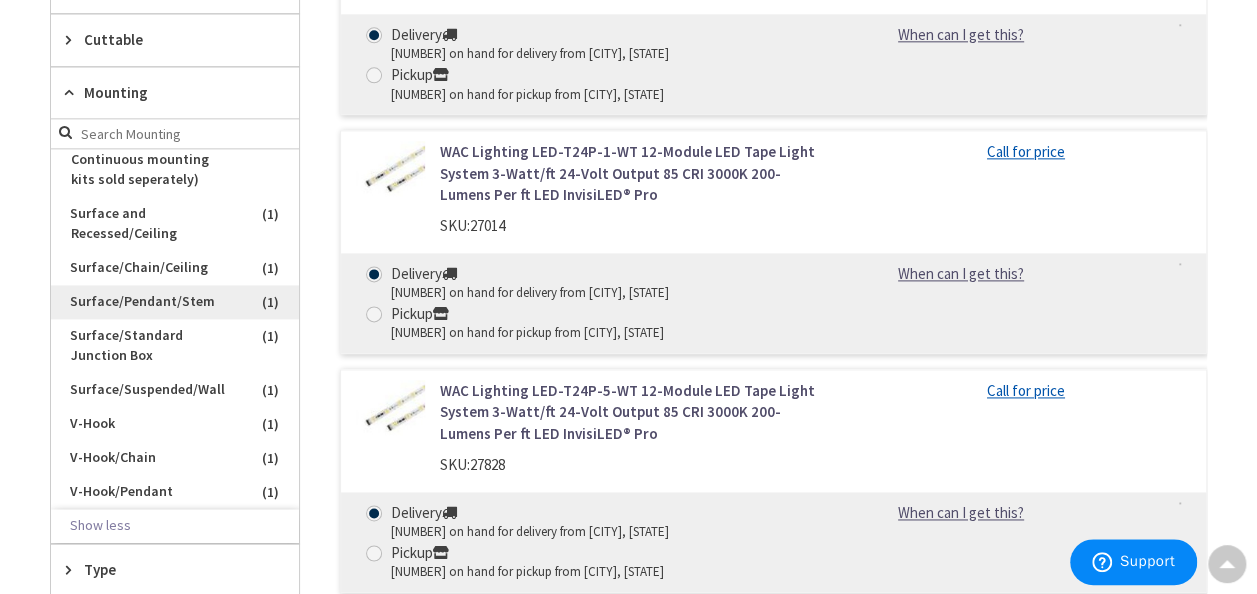 click on "Surface/Pendant/Stem" at bounding box center [175, 302] 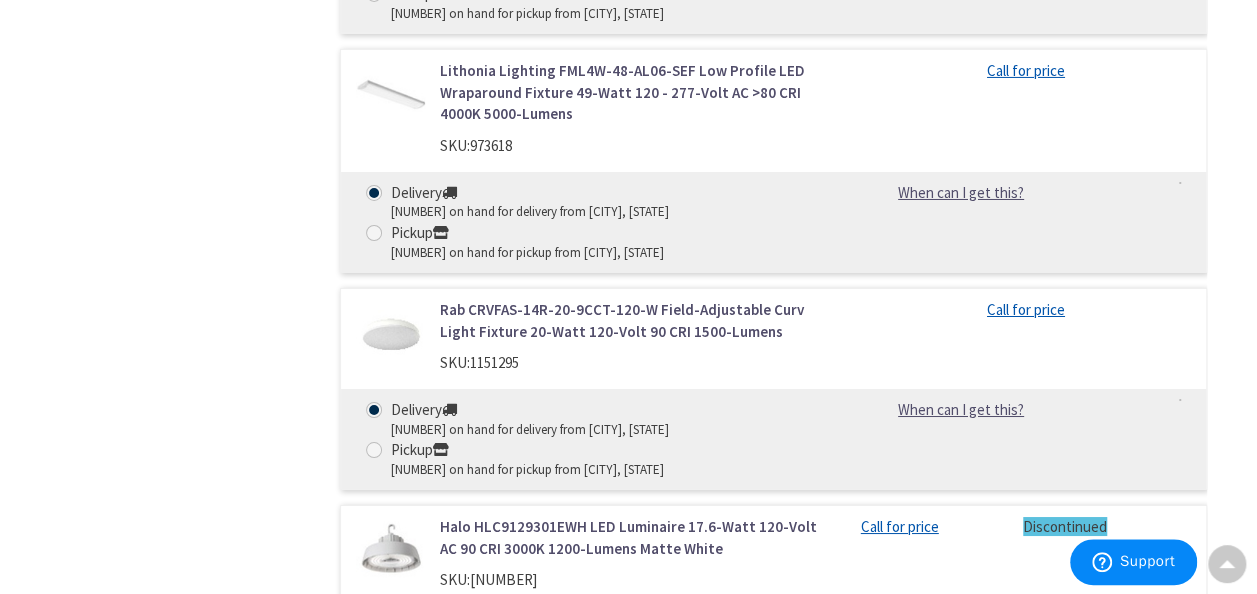 scroll, scrollTop: 3449, scrollLeft: 0, axis: vertical 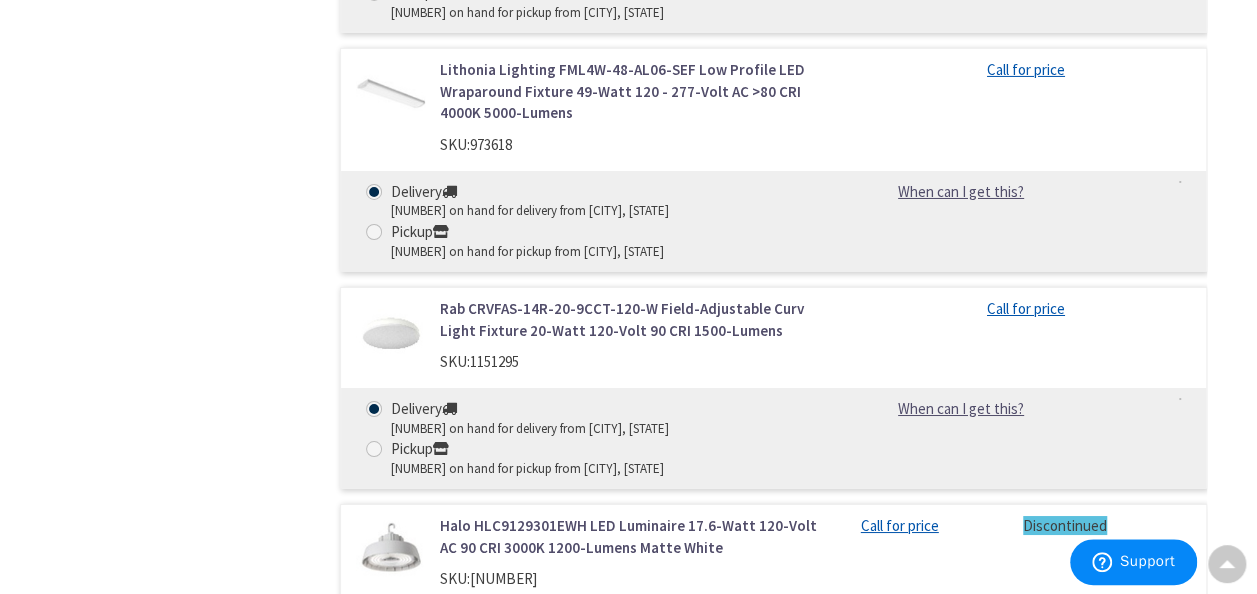 click on "Rab CRVFAS-14R-20-9CCT-120-W Field-Adjustable Curv Light Fixture 20-Watt 120-Volt 90 CRI 1500-Lumens" at bounding box center (635, 319) 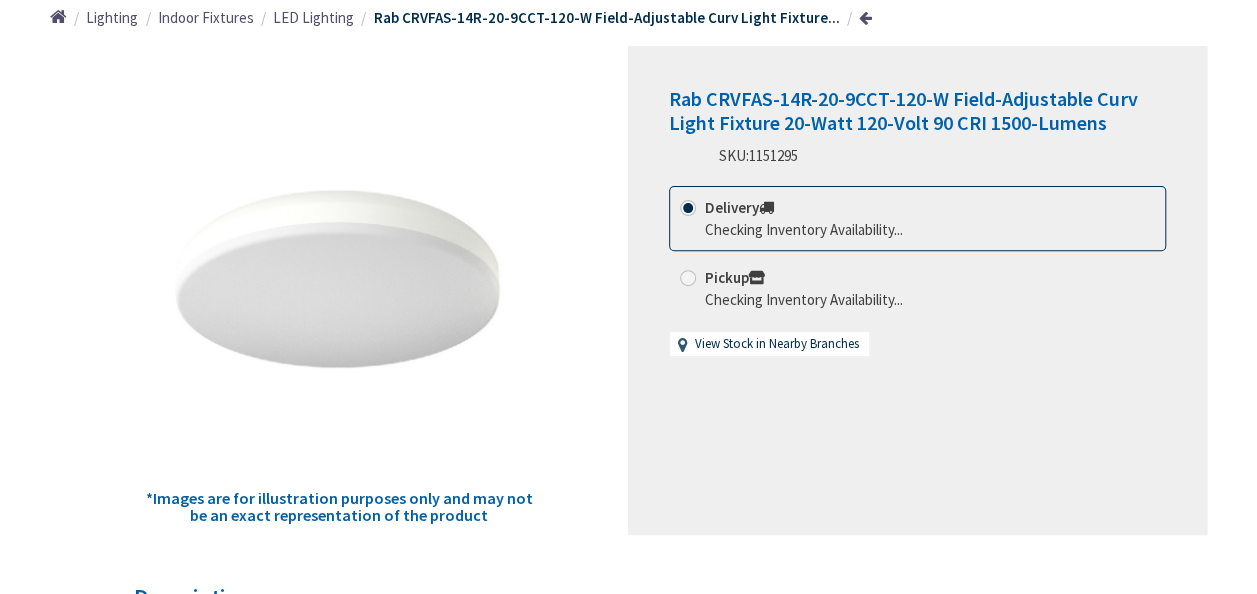 scroll, scrollTop: 0, scrollLeft: 0, axis: both 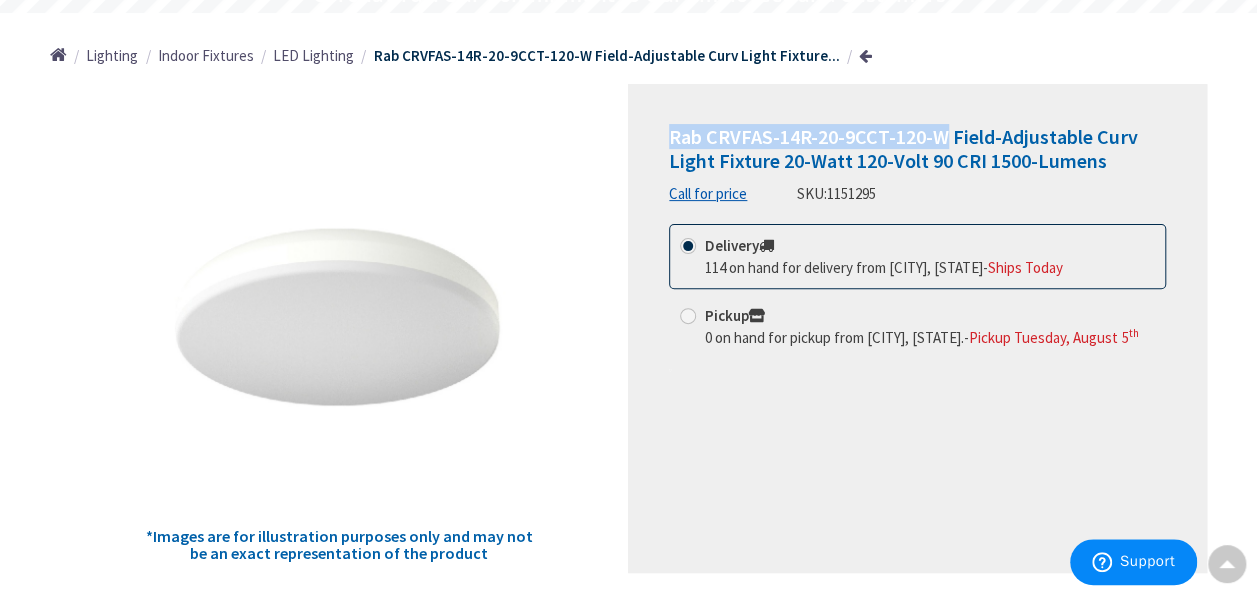 drag, startPoint x: 666, startPoint y: 130, endPoint x: 944, endPoint y: 132, distance: 278.0072 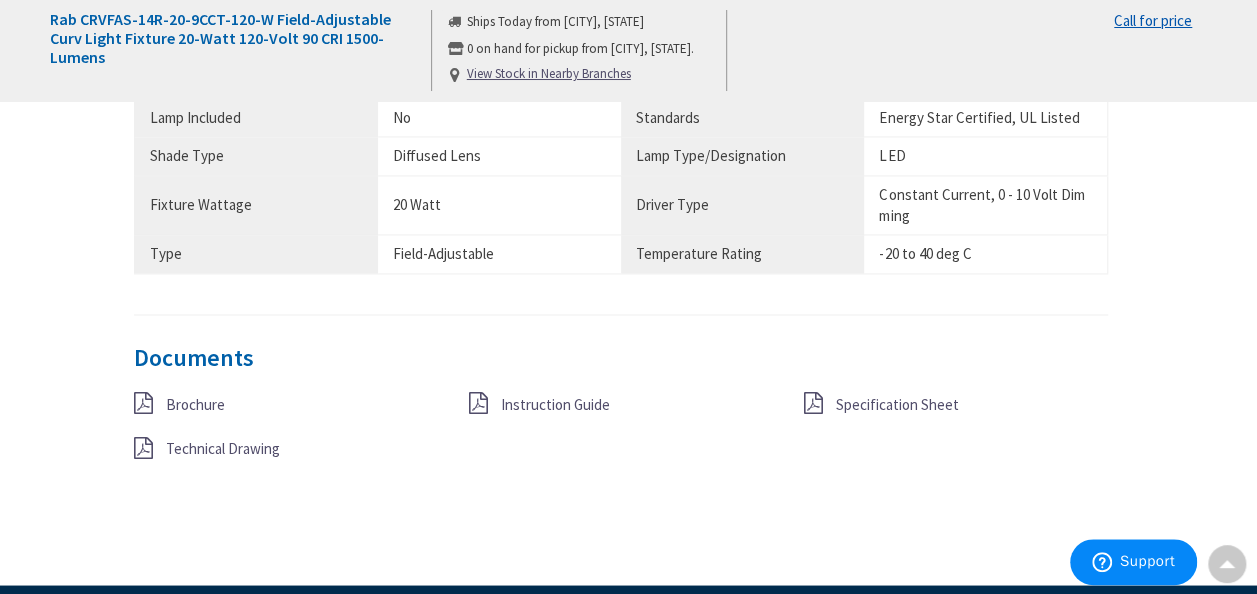 scroll, scrollTop: 1486, scrollLeft: 0, axis: vertical 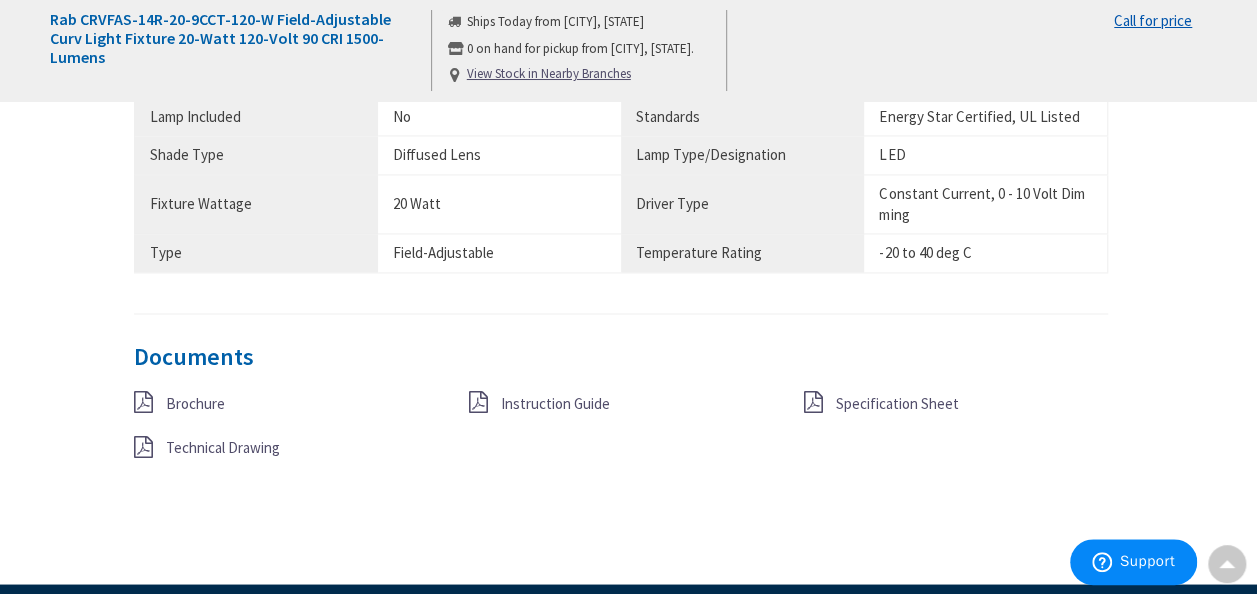 click on "Specification Sheet" at bounding box center [955, 402] 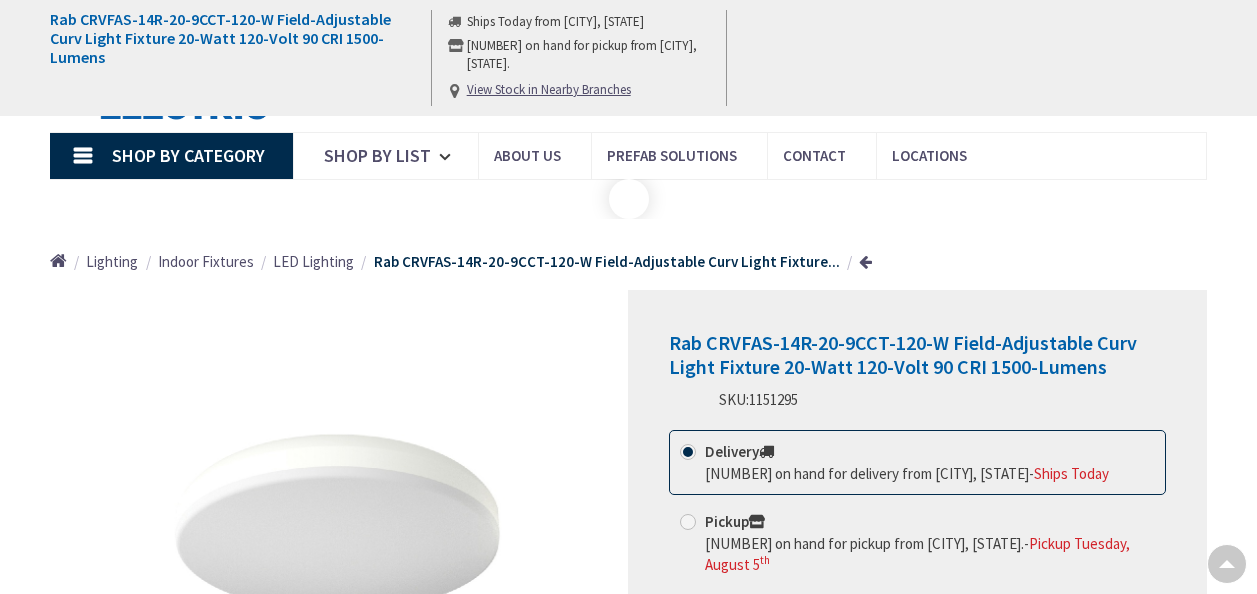 scroll, scrollTop: 1475, scrollLeft: 0, axis: vertical 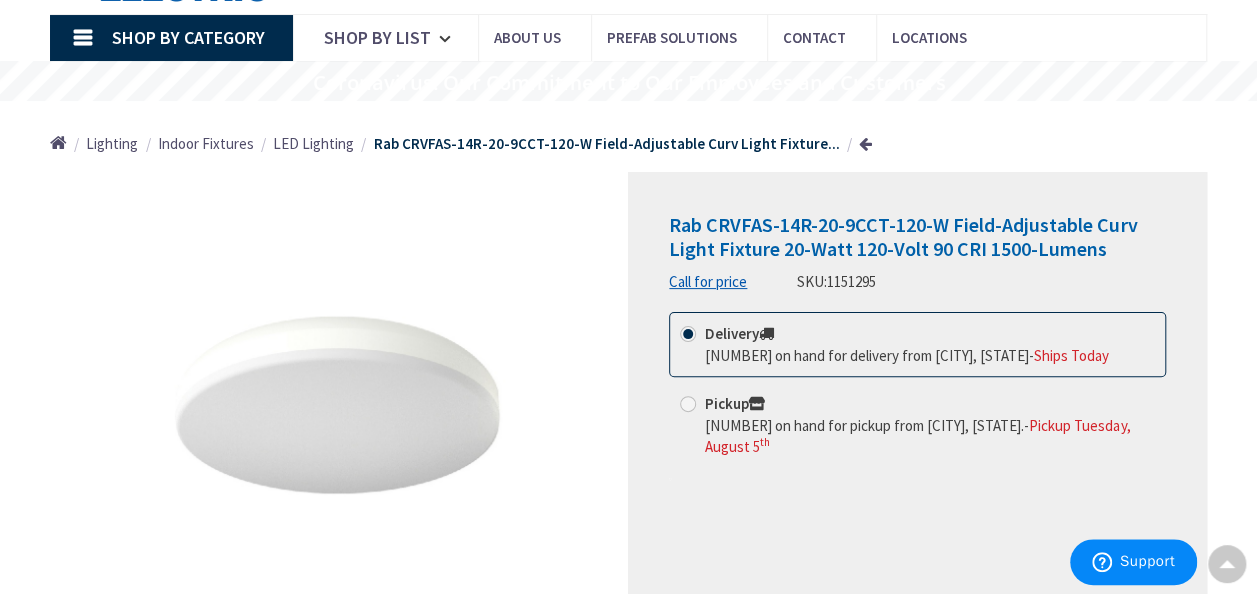 click on "SKU:                 1151295" at bounding box center [836, 281] 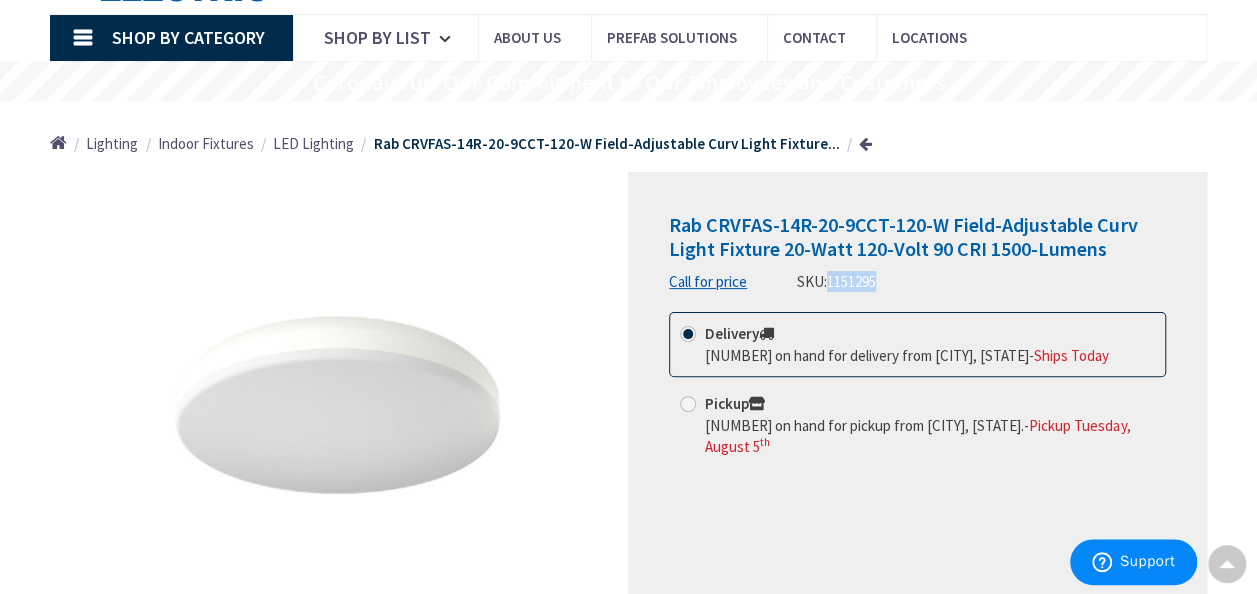 drag, startPoint x: 828, startPoint y: 278, endPoint x: 880, endPoint y: 280, distance: 52.03845 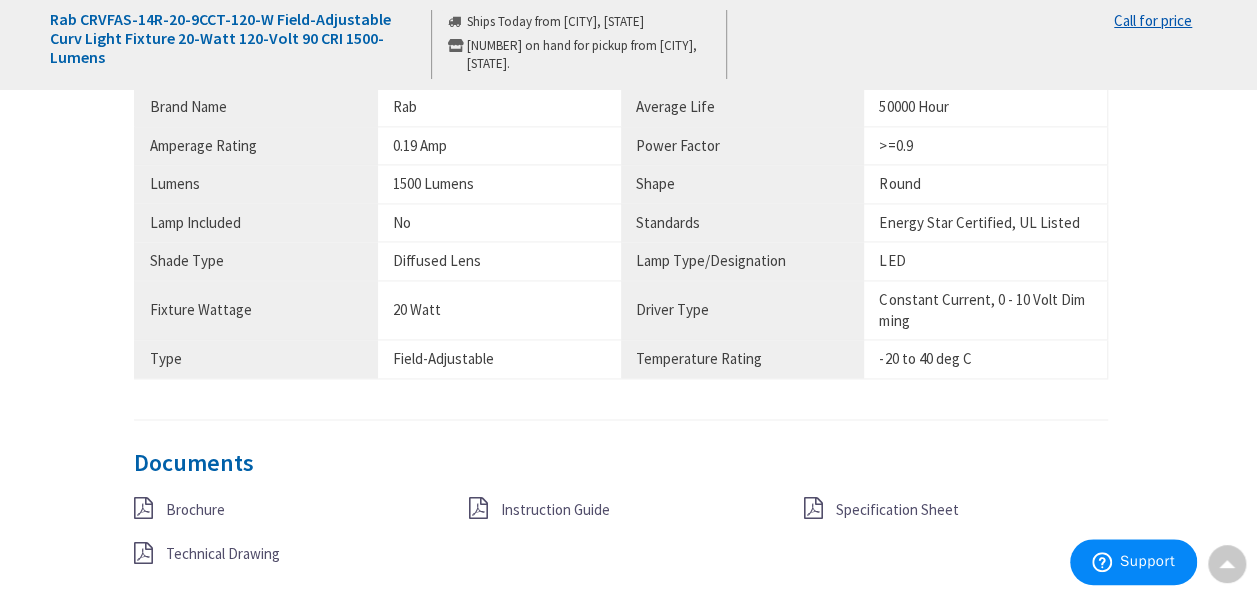 scroll, scrollTop: 1612, scrollLeft: 0, axis: vertical 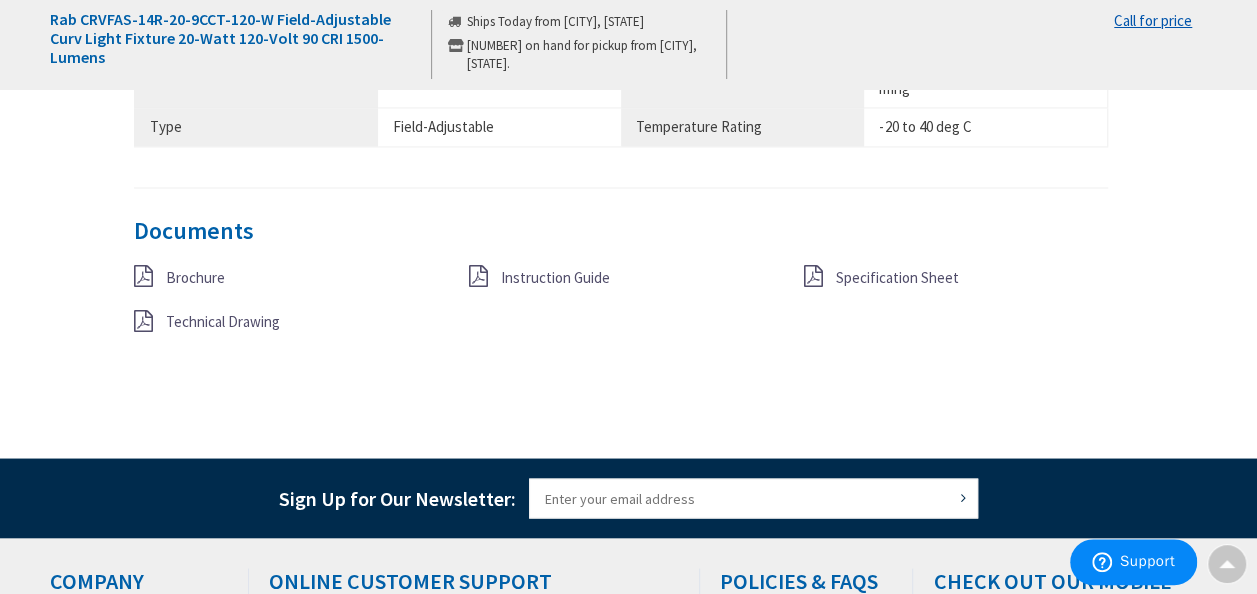 click on "Instruction Guide" at bounding box center [555, 276] 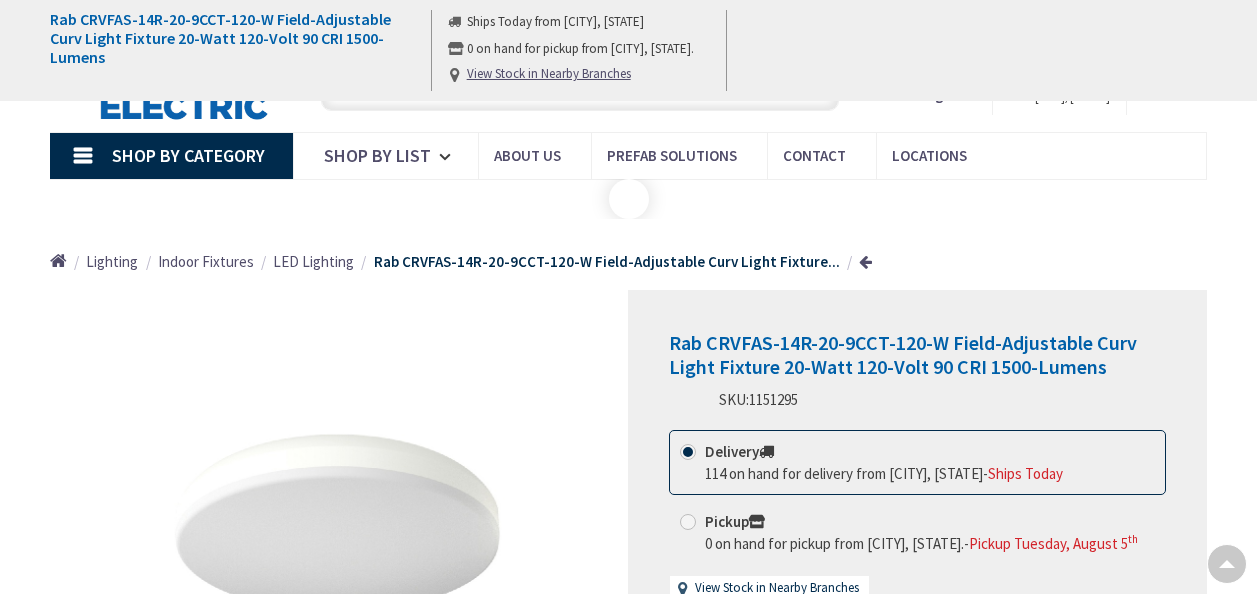 scroll, scrollTop: 1612, scrollLeft: 0, axis: vertical 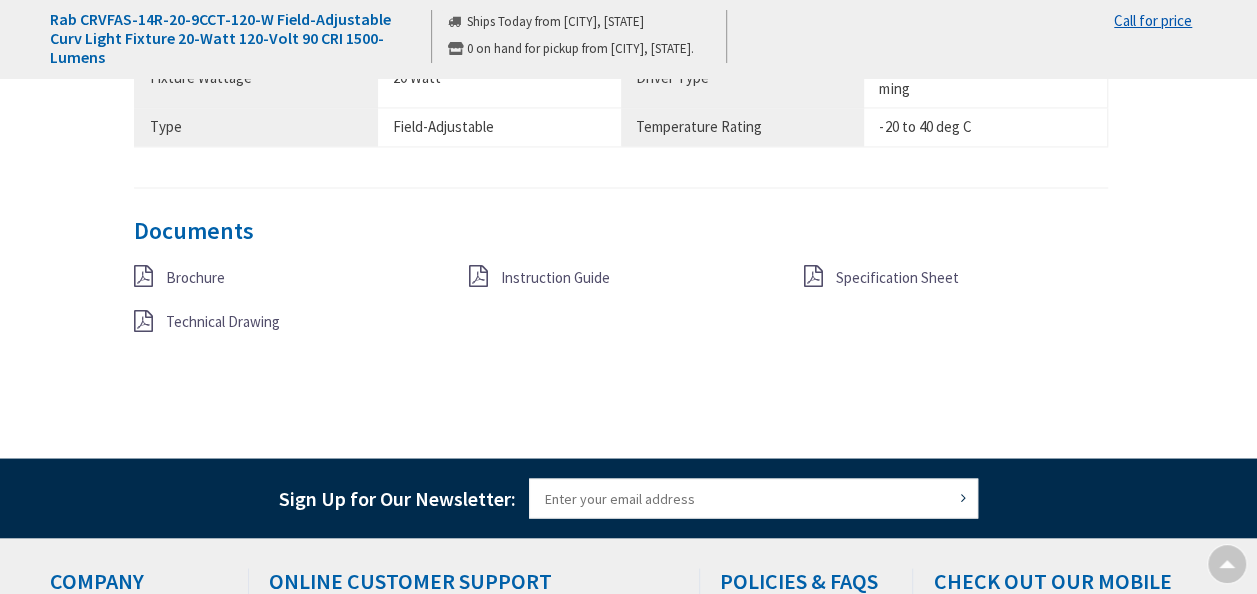 click on "Technical Drawing" at bounding box center (223, 320) 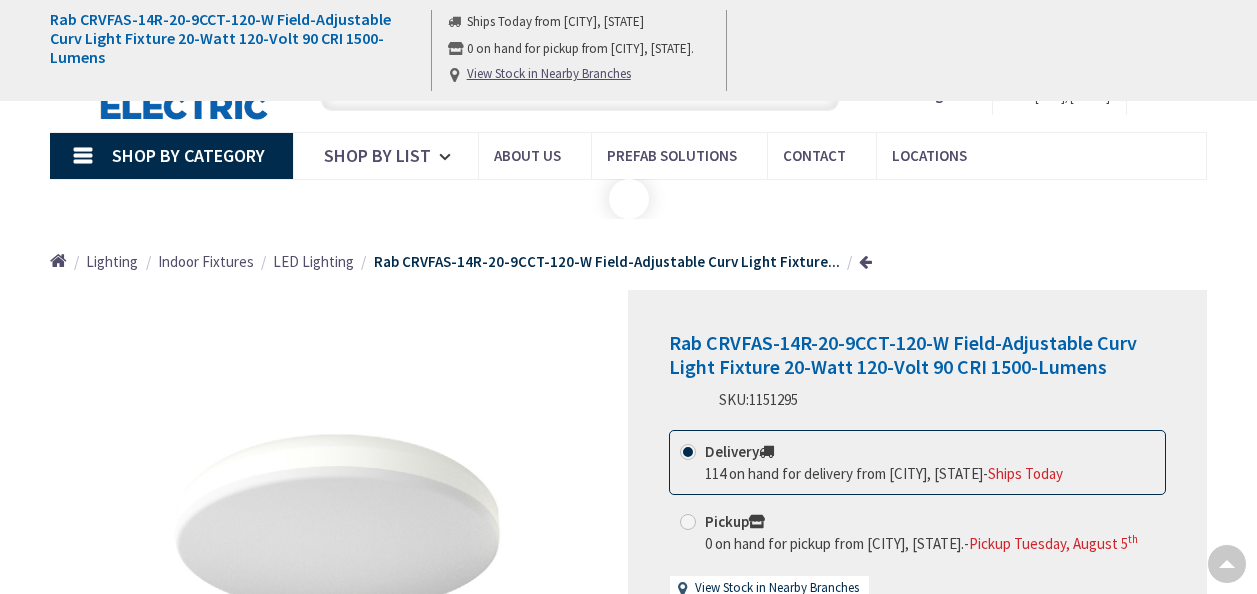 scroll, scrollTop: 1366, scrollLeft: 0, axis: vertical 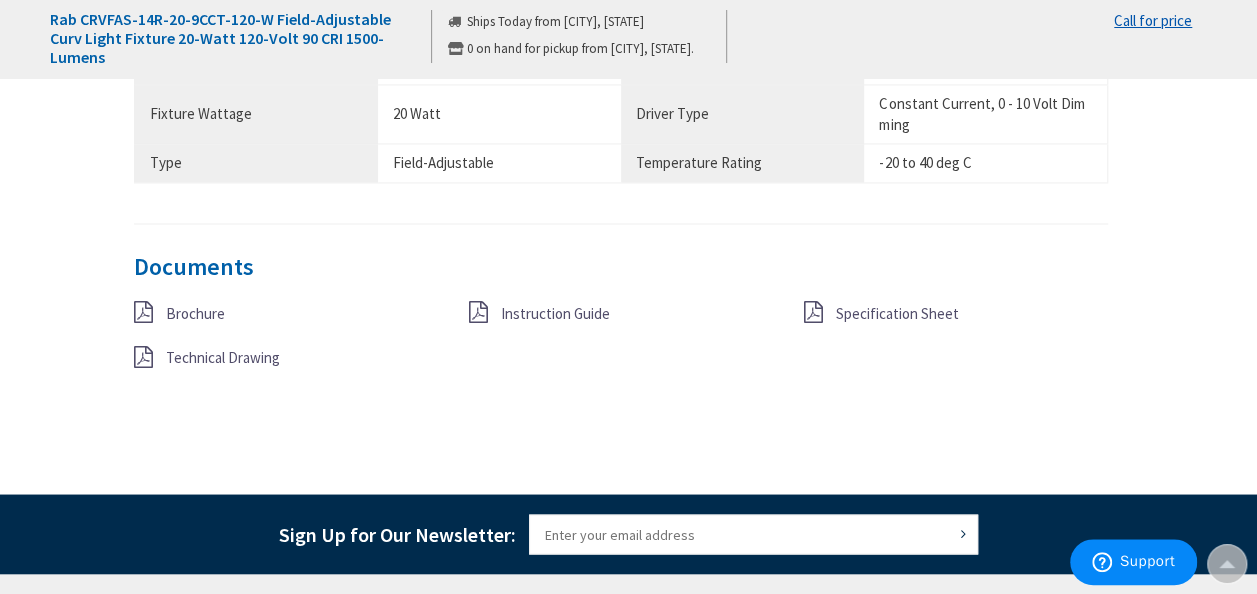 click on "Instruction Guide" at bounding box center (555, 312) 